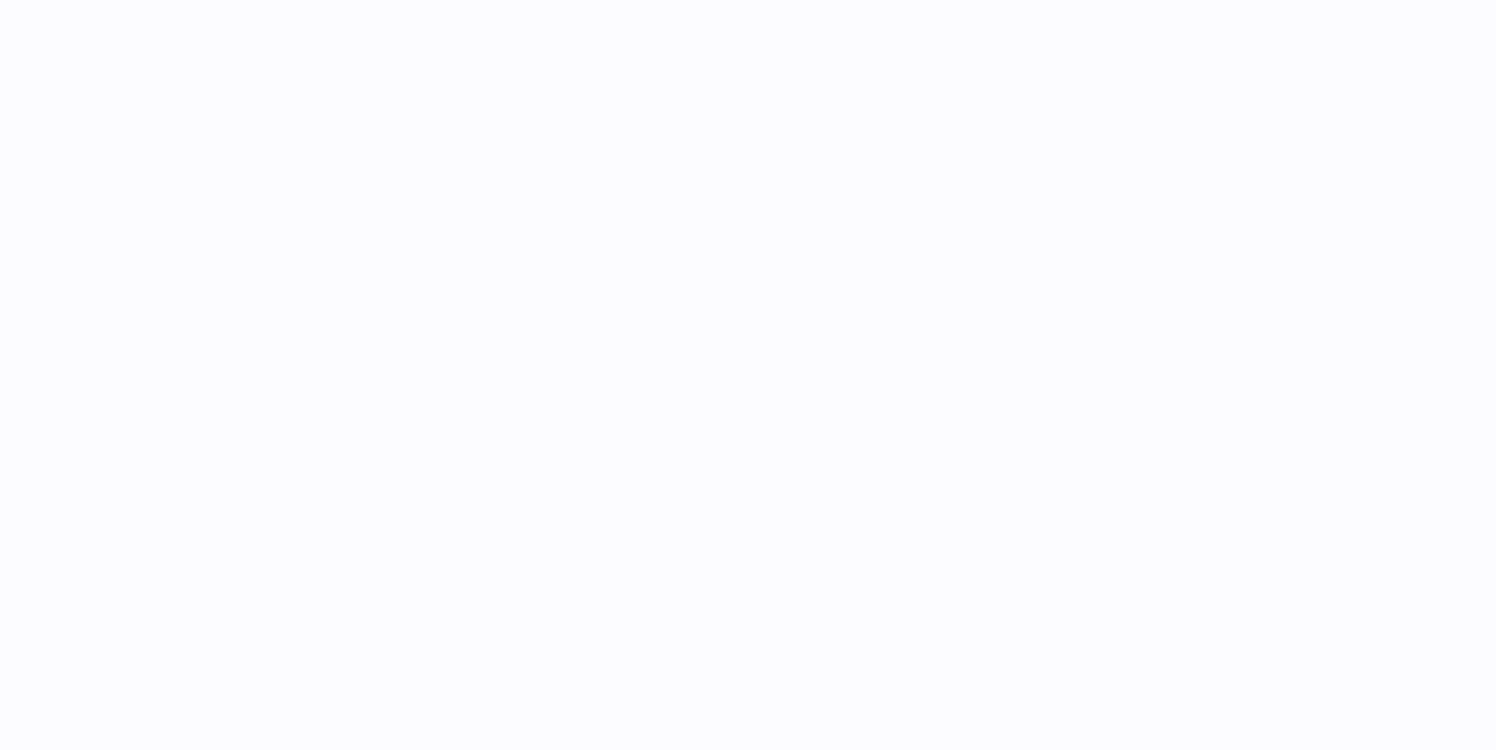 scroll, scrollTop: 0, scrollLeft: 0, axis: both 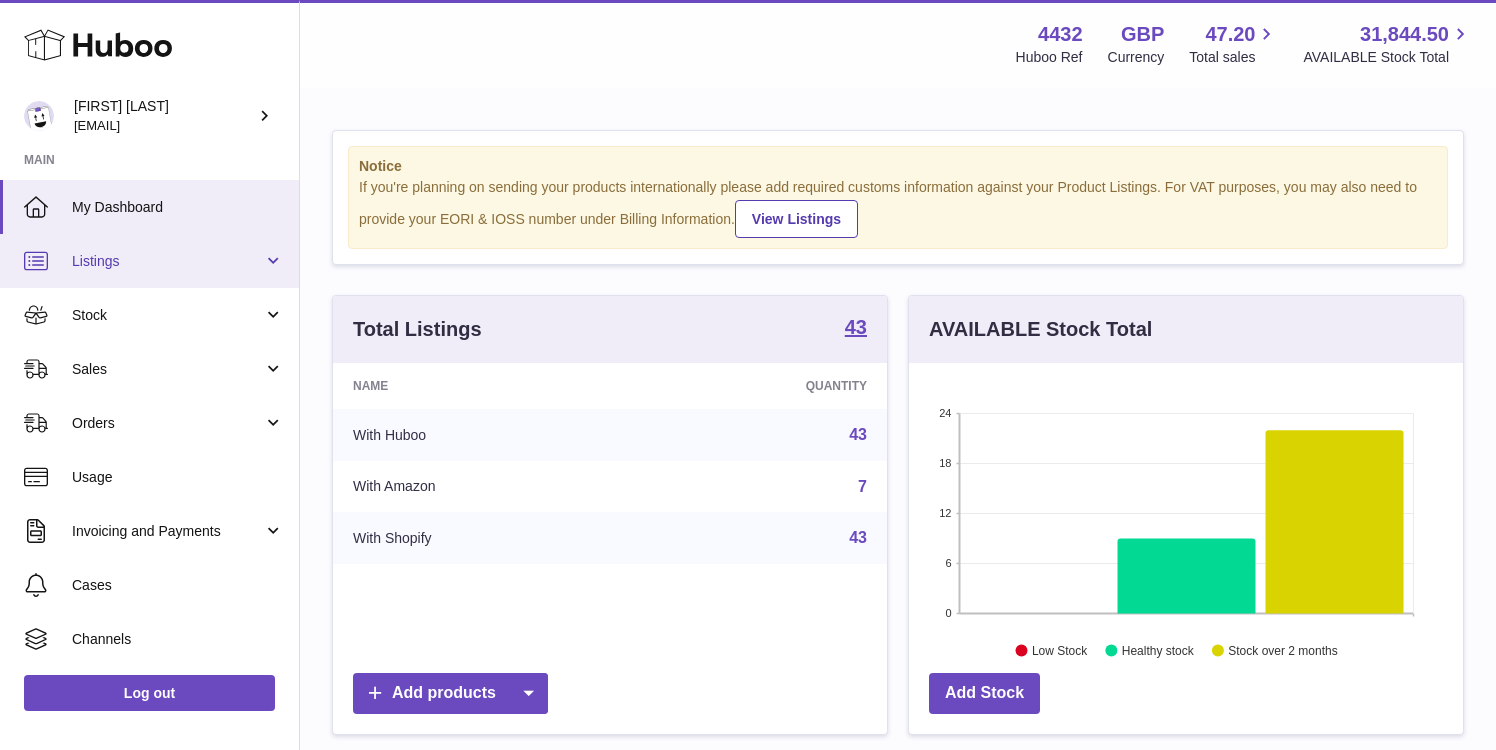 click on "Listings" at bounding box center [149, 261] 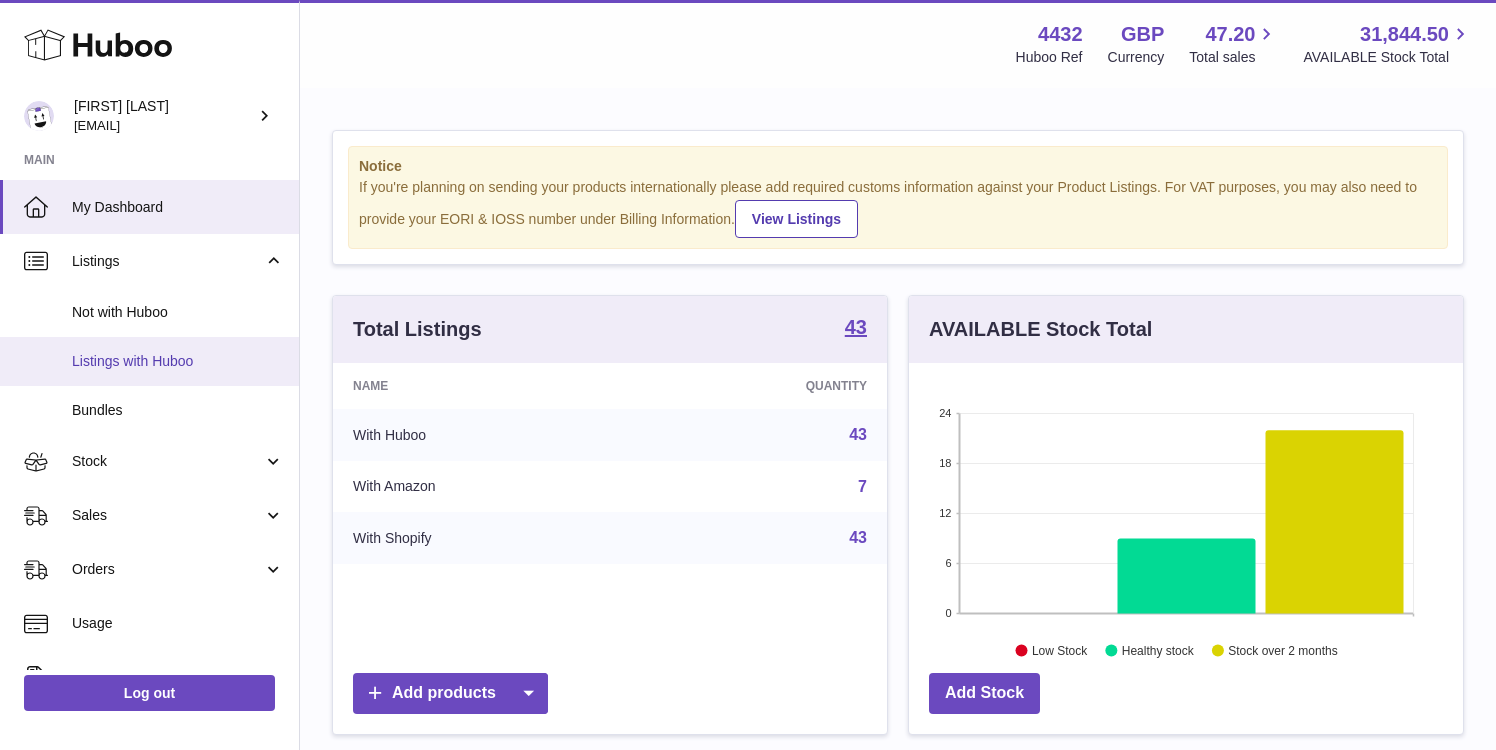 click on "Listings with Huboo" at bounding box center [178, 361] 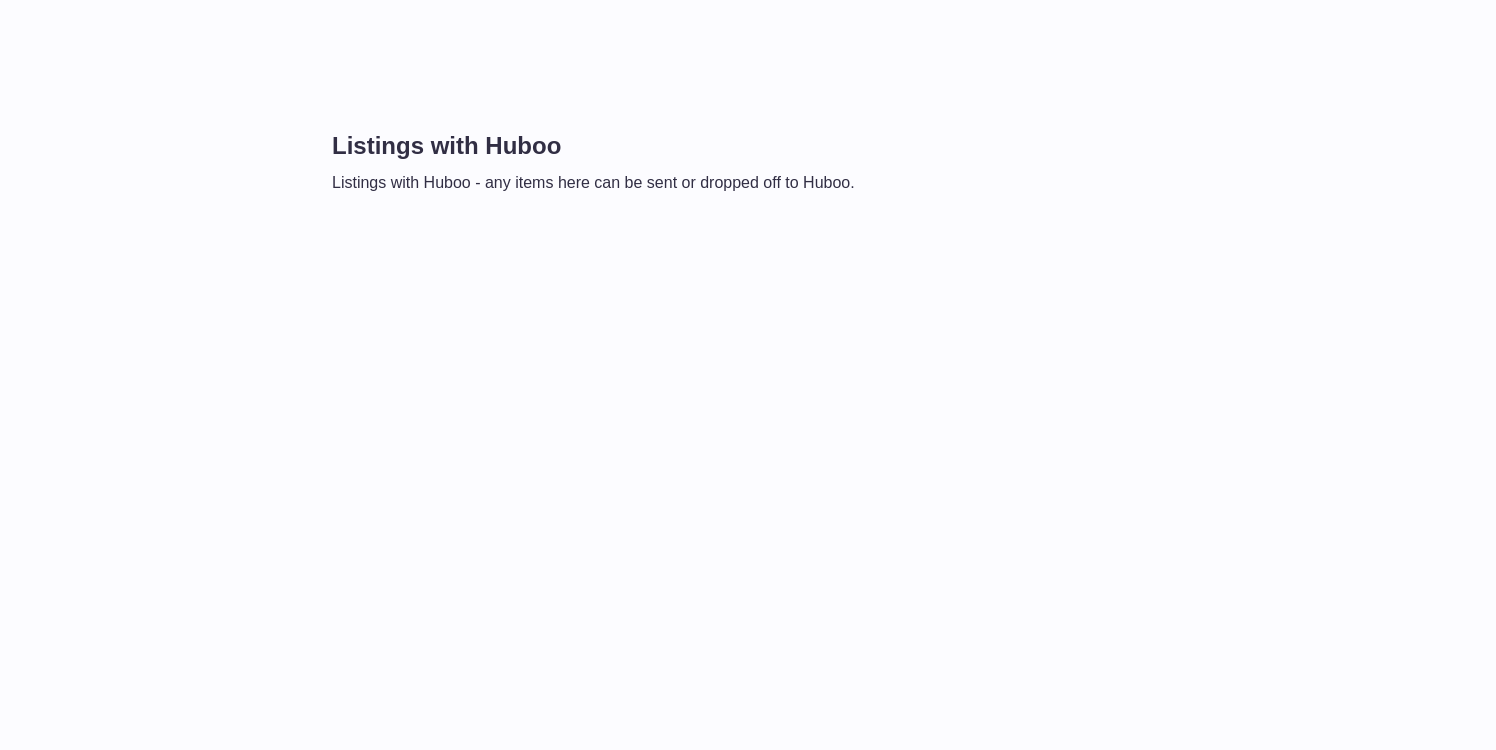 scroll, scrollTop: 0, scrollLeft: 0, axis: both 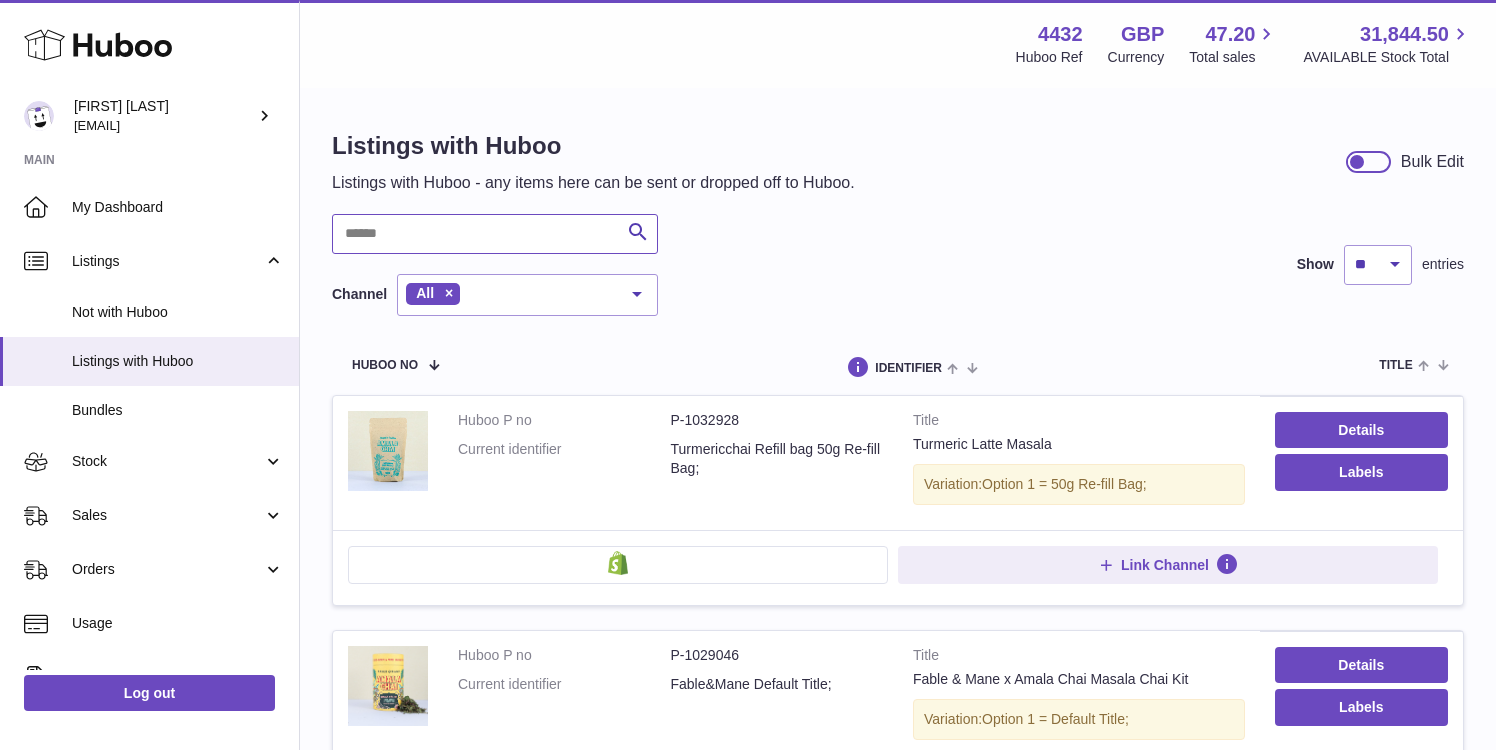 click at bounding box center [495, 234] 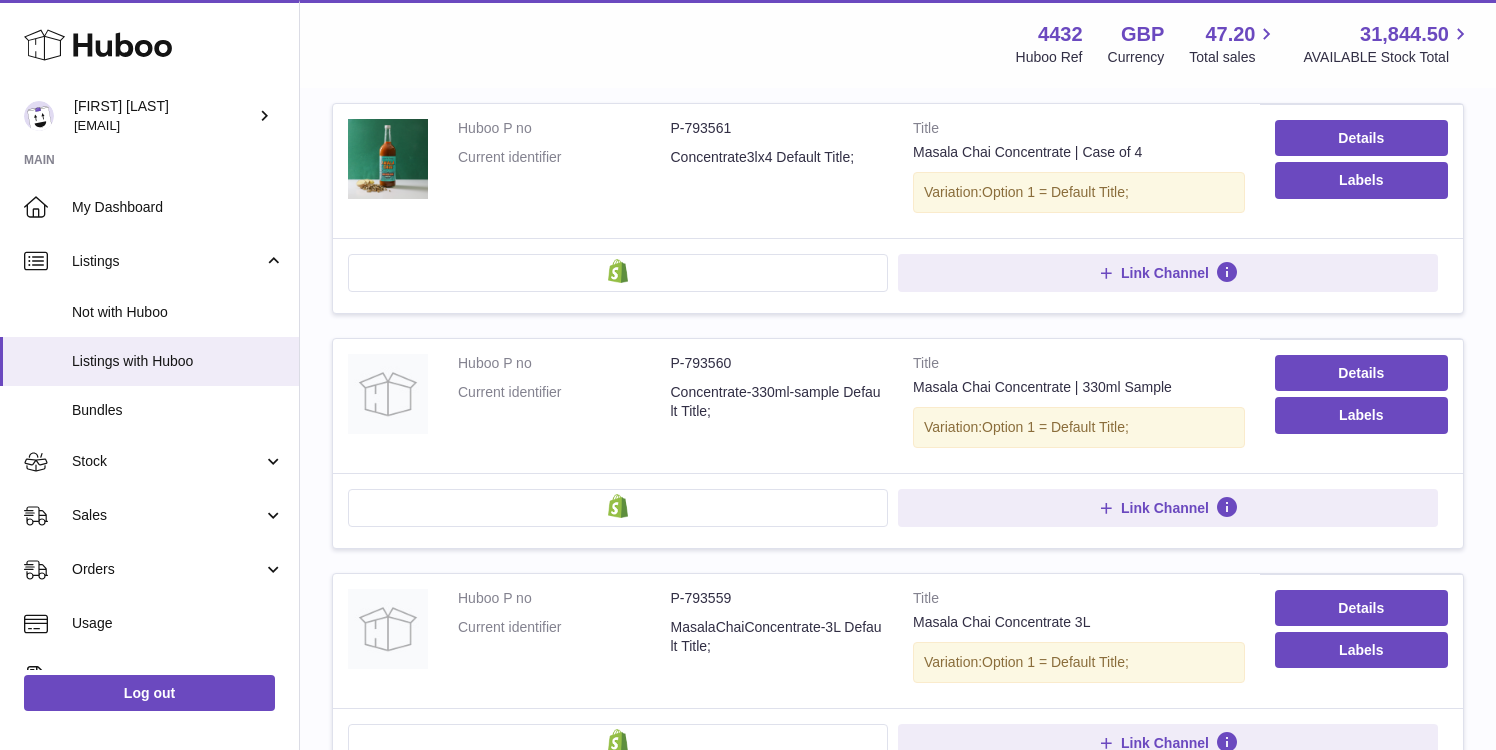 scroll, scrollTop: 298, scrollLeft: 0, axis: vertical 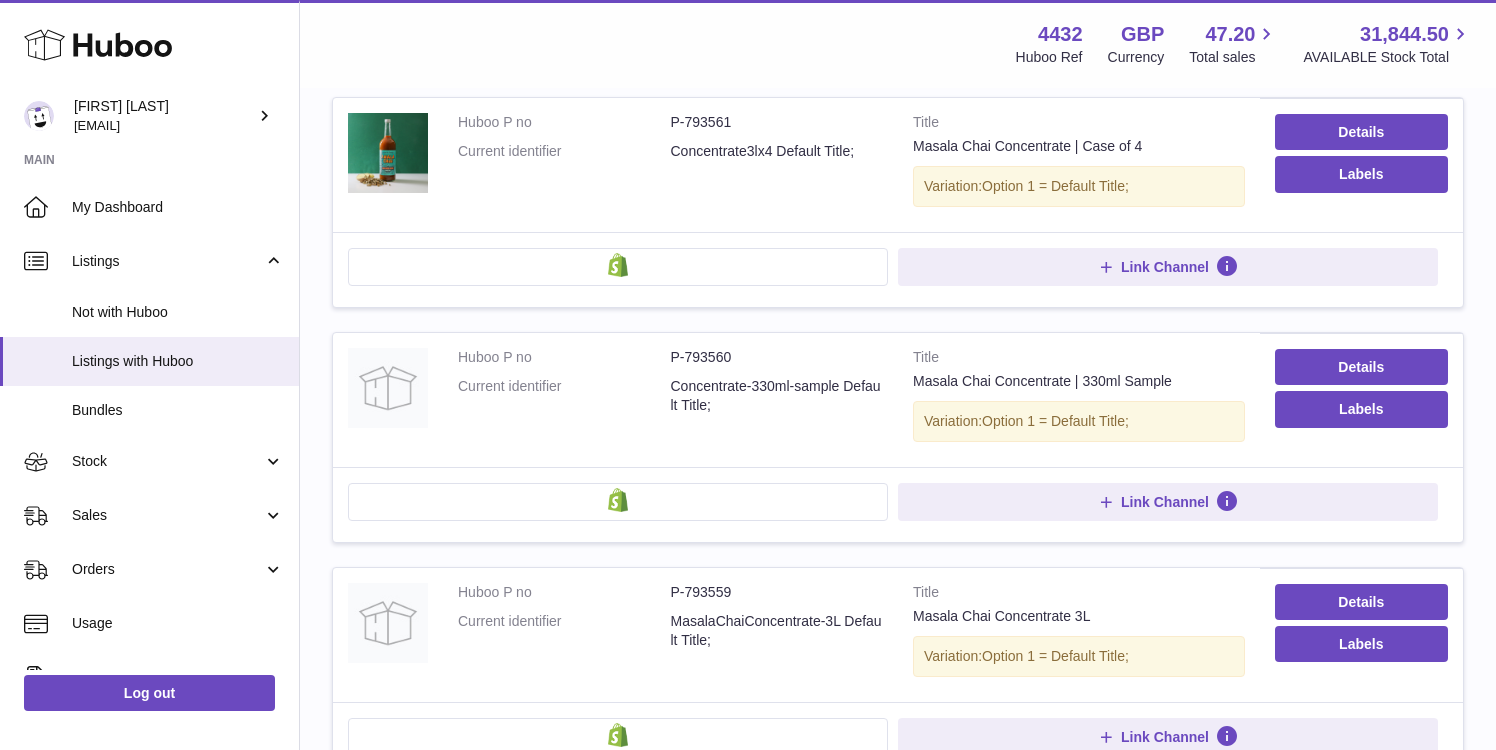 type on "*****" 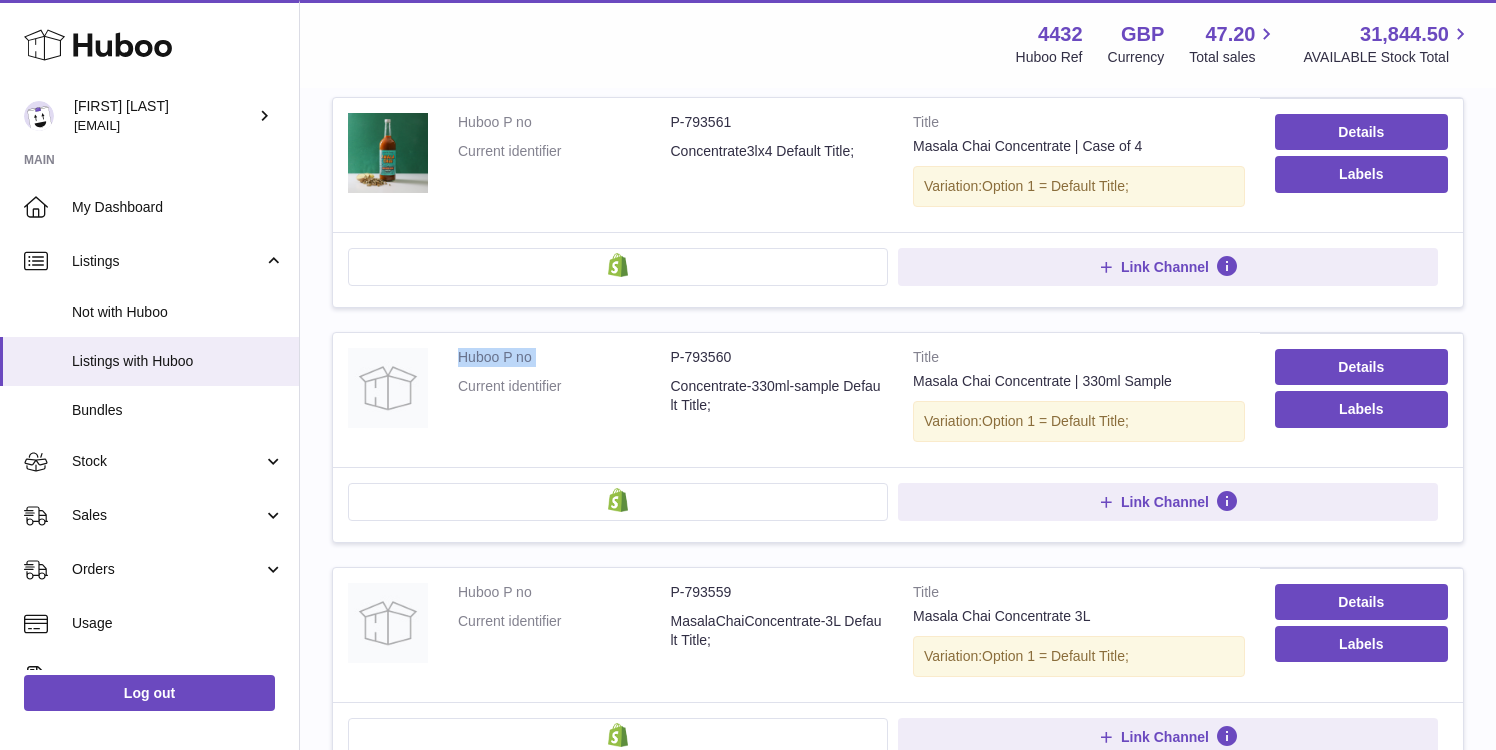 drag, startPoint x: 767, startPoint y: 348, endPoint x: 446, endPoint y: 348, distance: 321 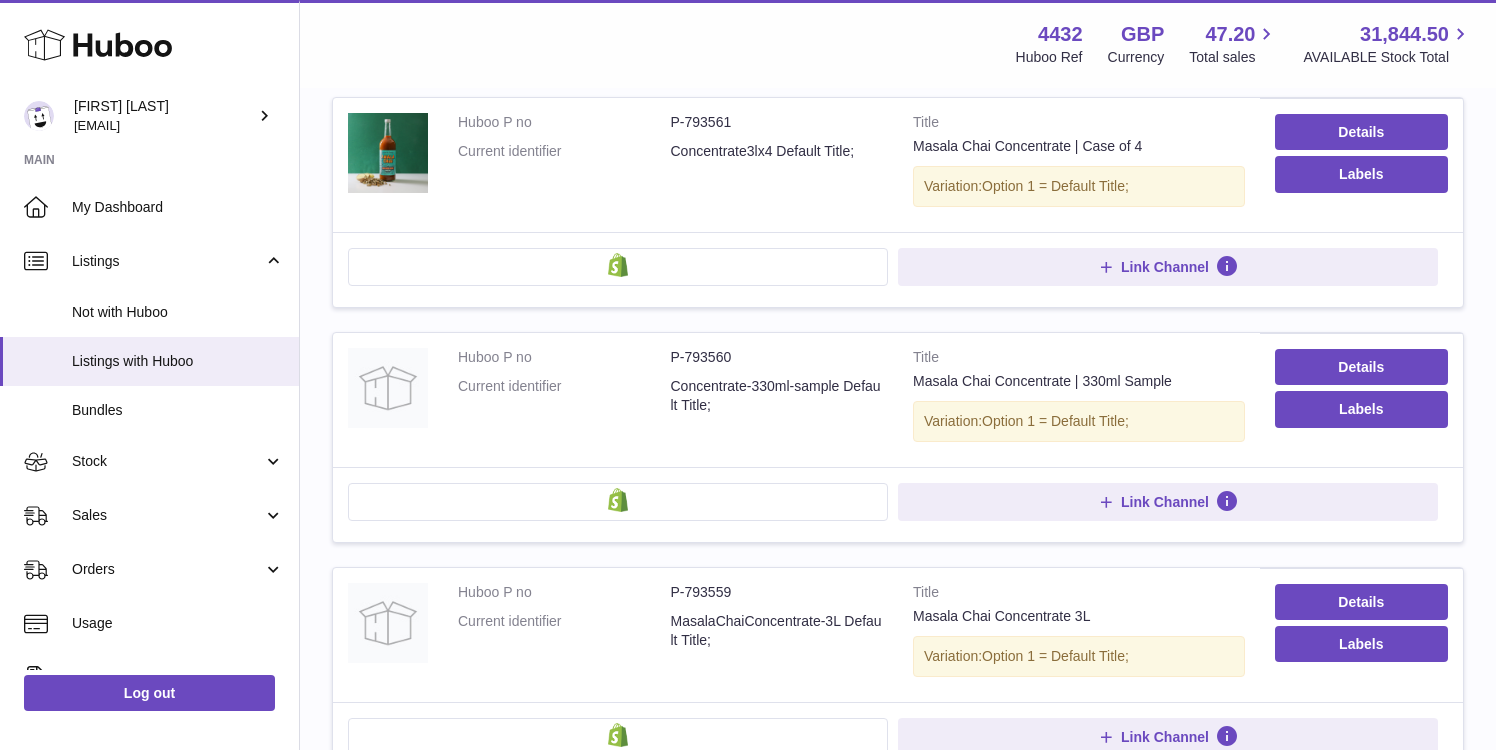click on "Huboo P no   P-793560   Current identifier
Concentrate-330ml-sample
Default Title;" at bounding box center (670, 400) 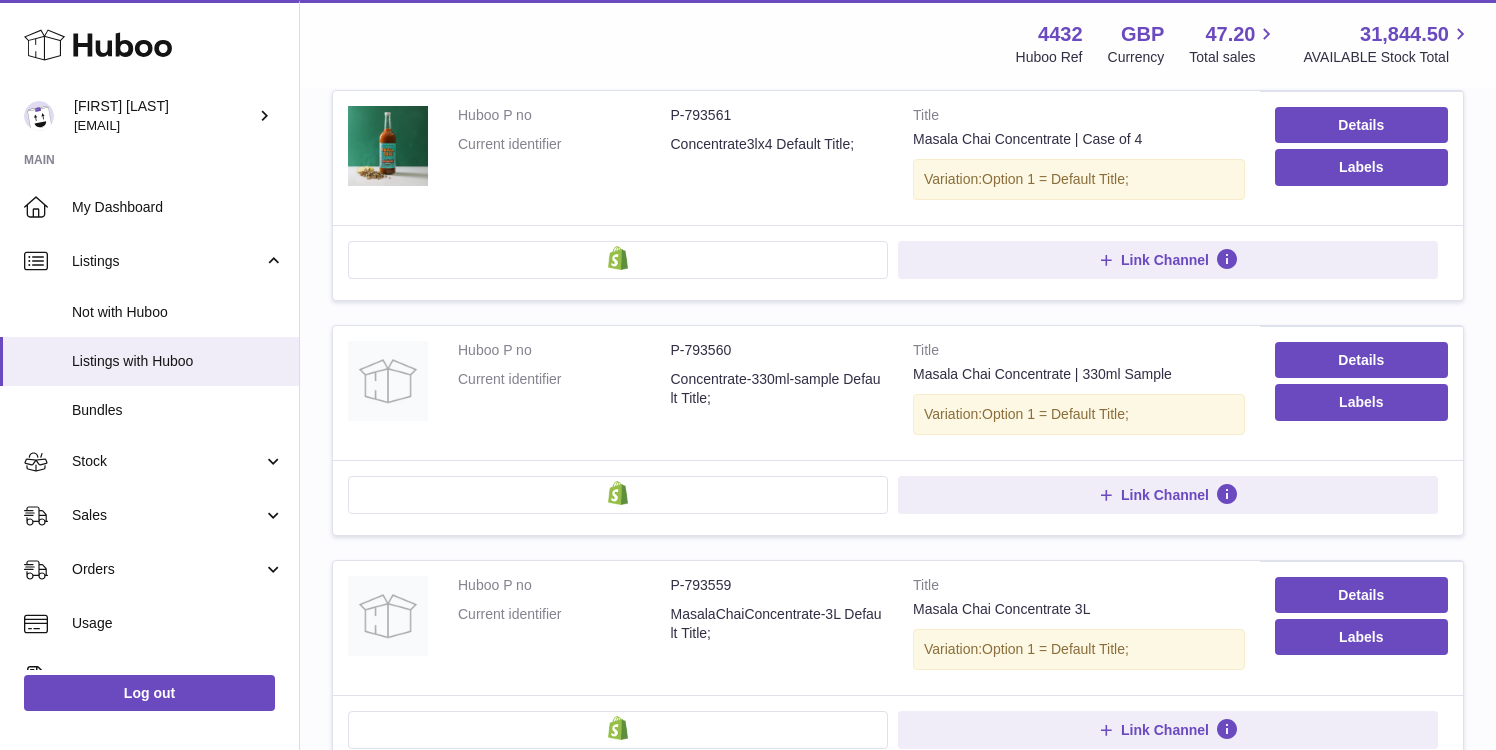 scroll, scrollTop: 297, scrollLeft: 0, axis: vertical 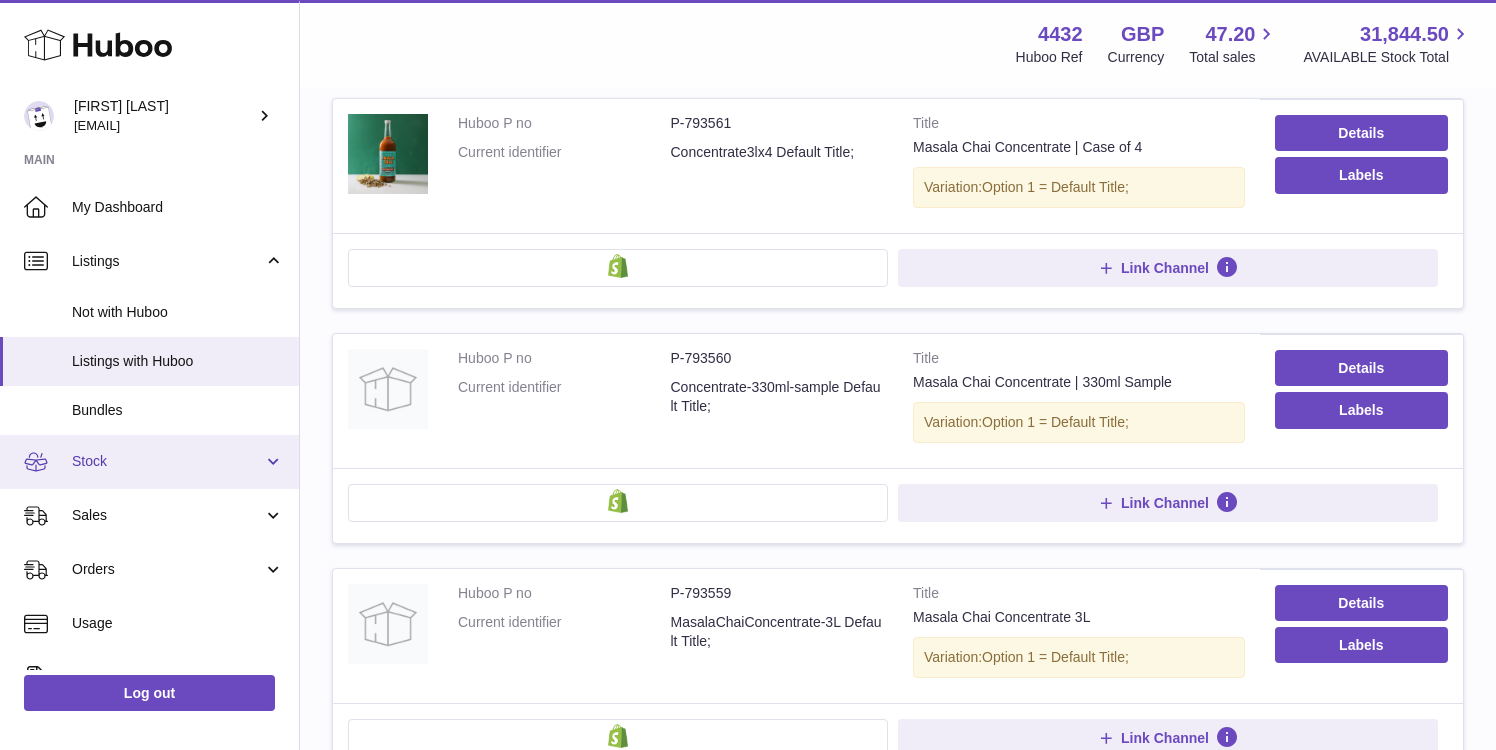 click on "Stock" at bounding box center (149, 462) 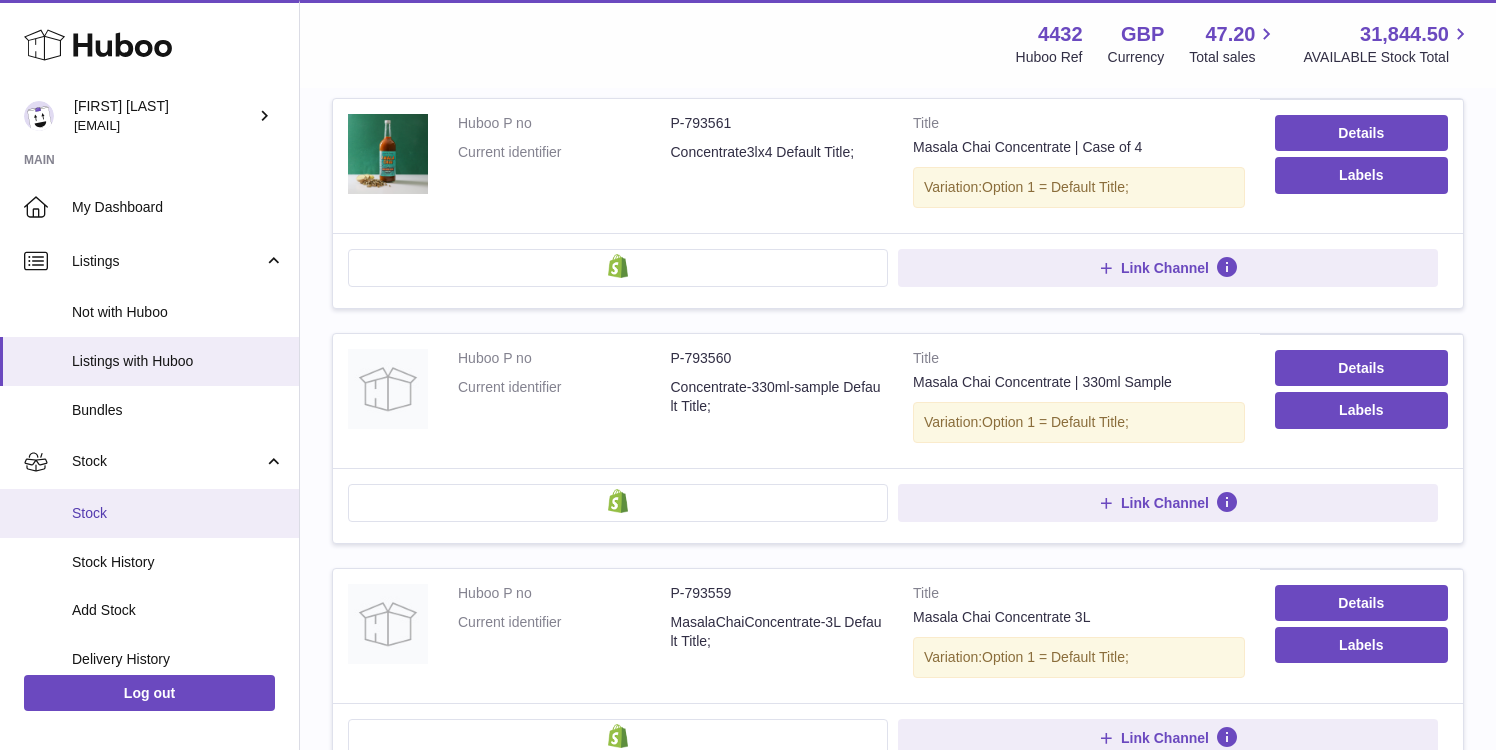 click on "Stock" at bounding box center (178, 513) 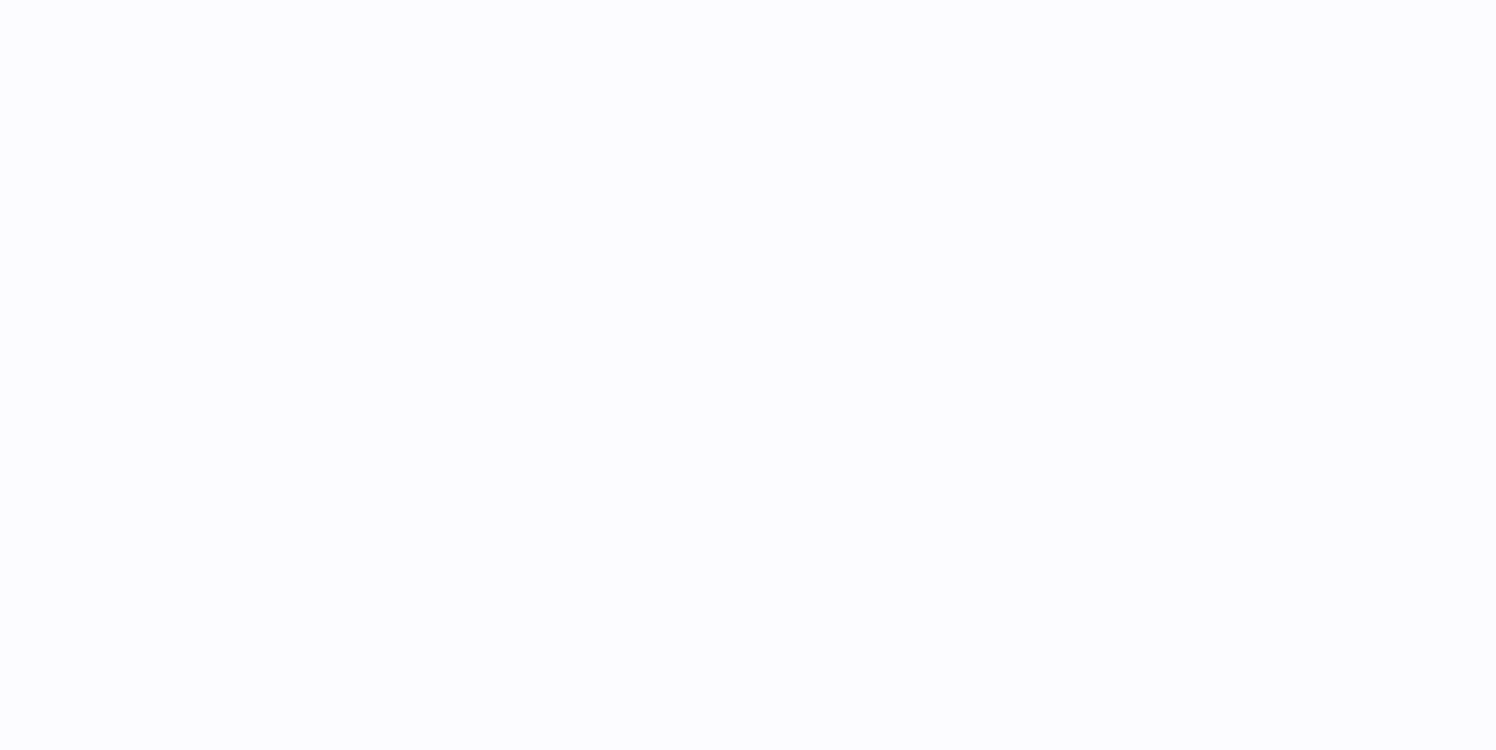 scroll, scrollTop: 0, scrollLeft: 0, axis: both 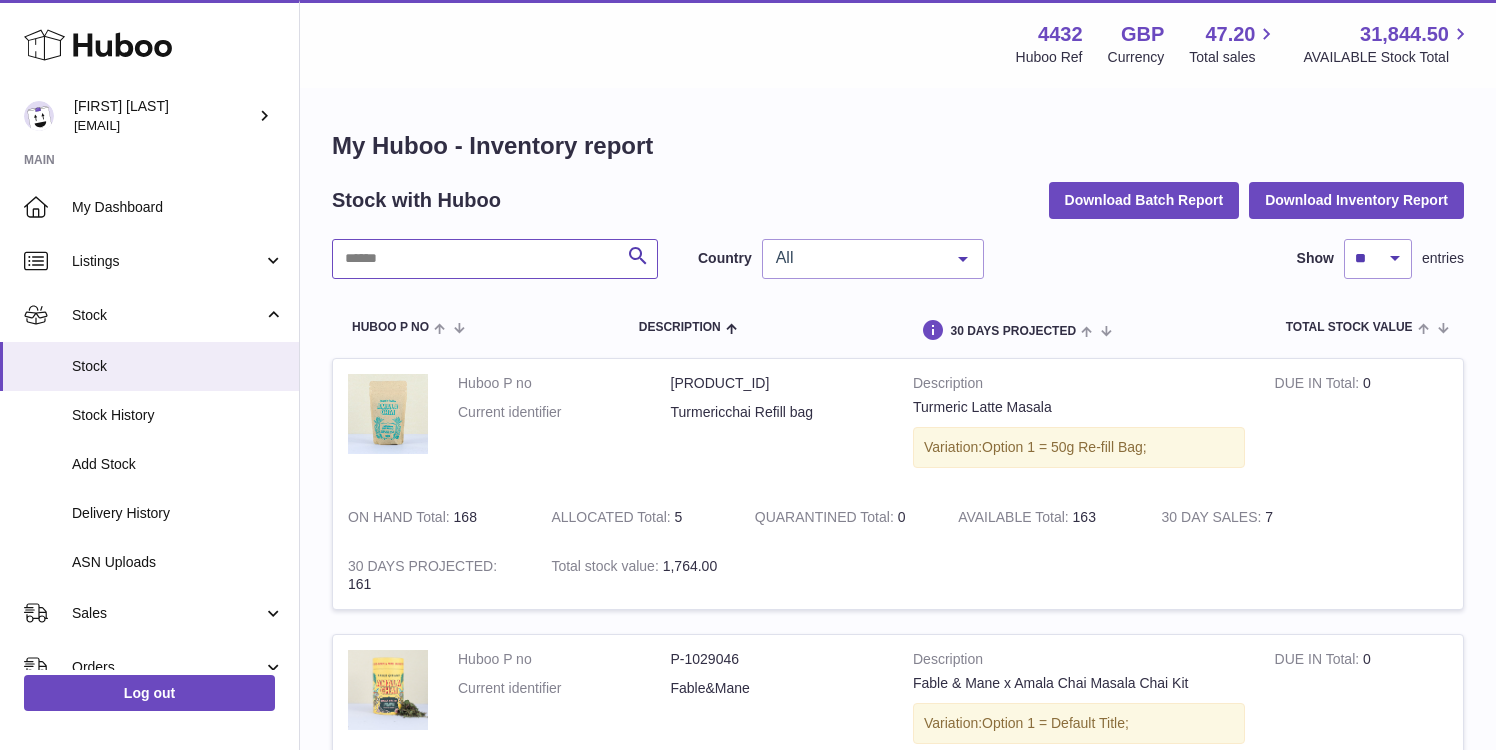 click at bounding box center [495, 259] 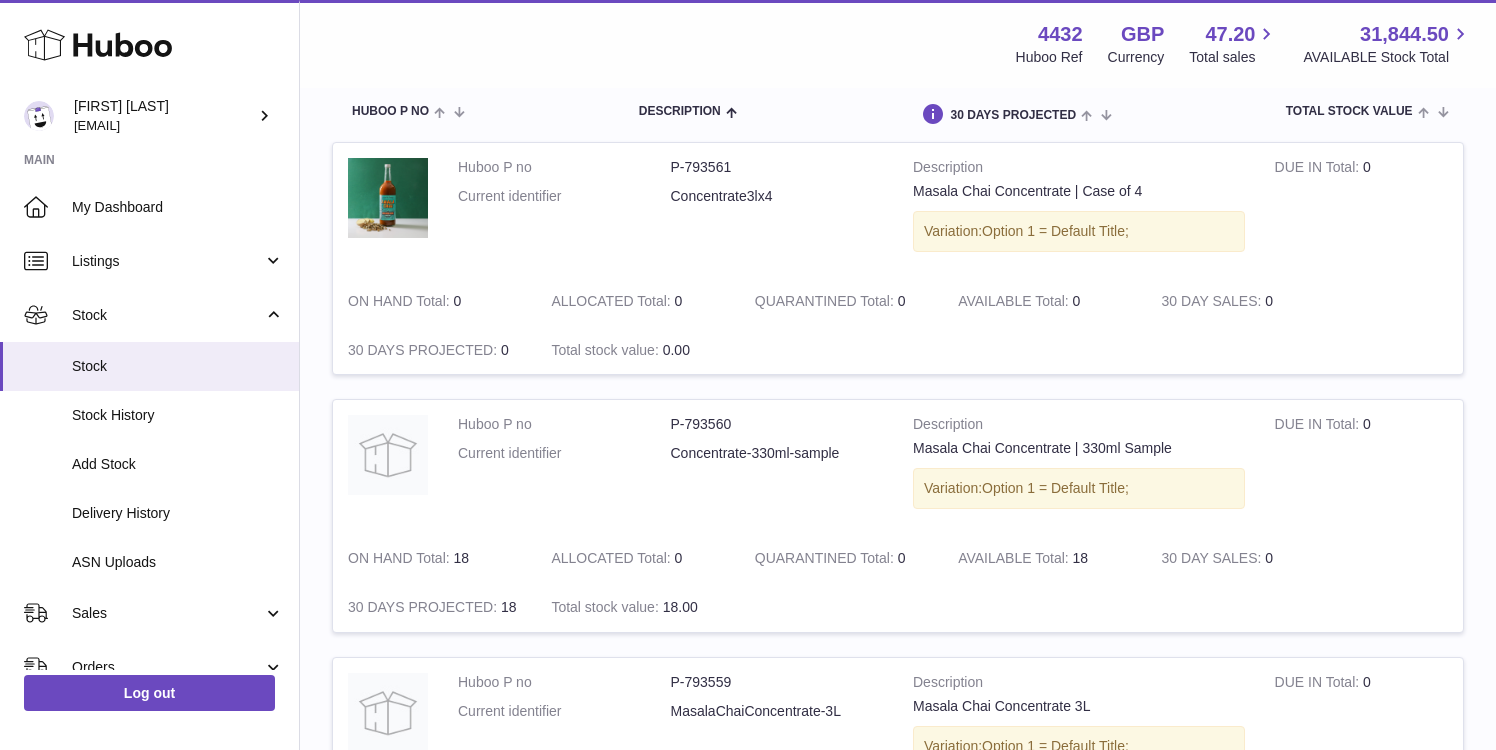 scroll, scrollTop: 270, scrollLeft: 0, axis: vertical 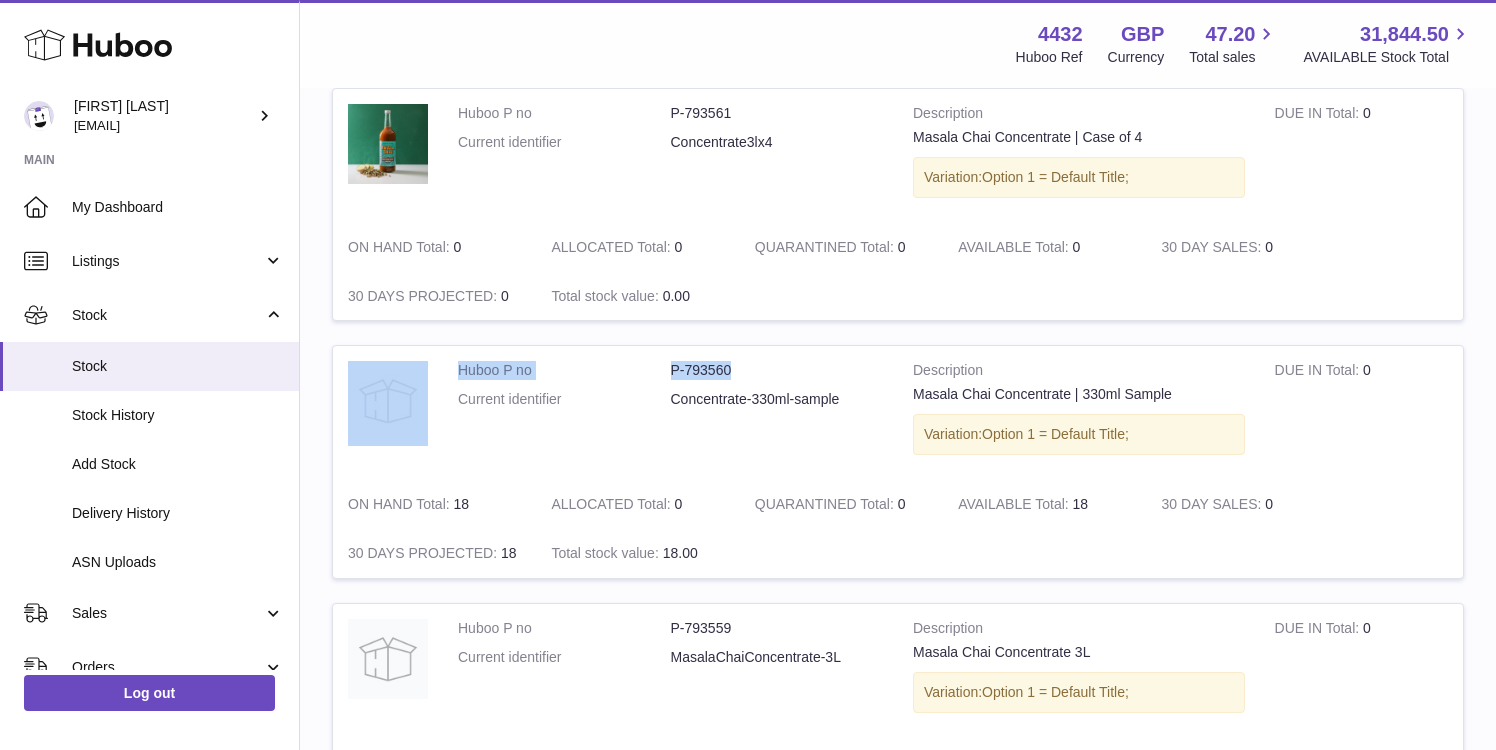 drag, startPoint x: 777, startPoint y: 364, endPoint x: 429, endPoint y: 366, distance: 348.00574 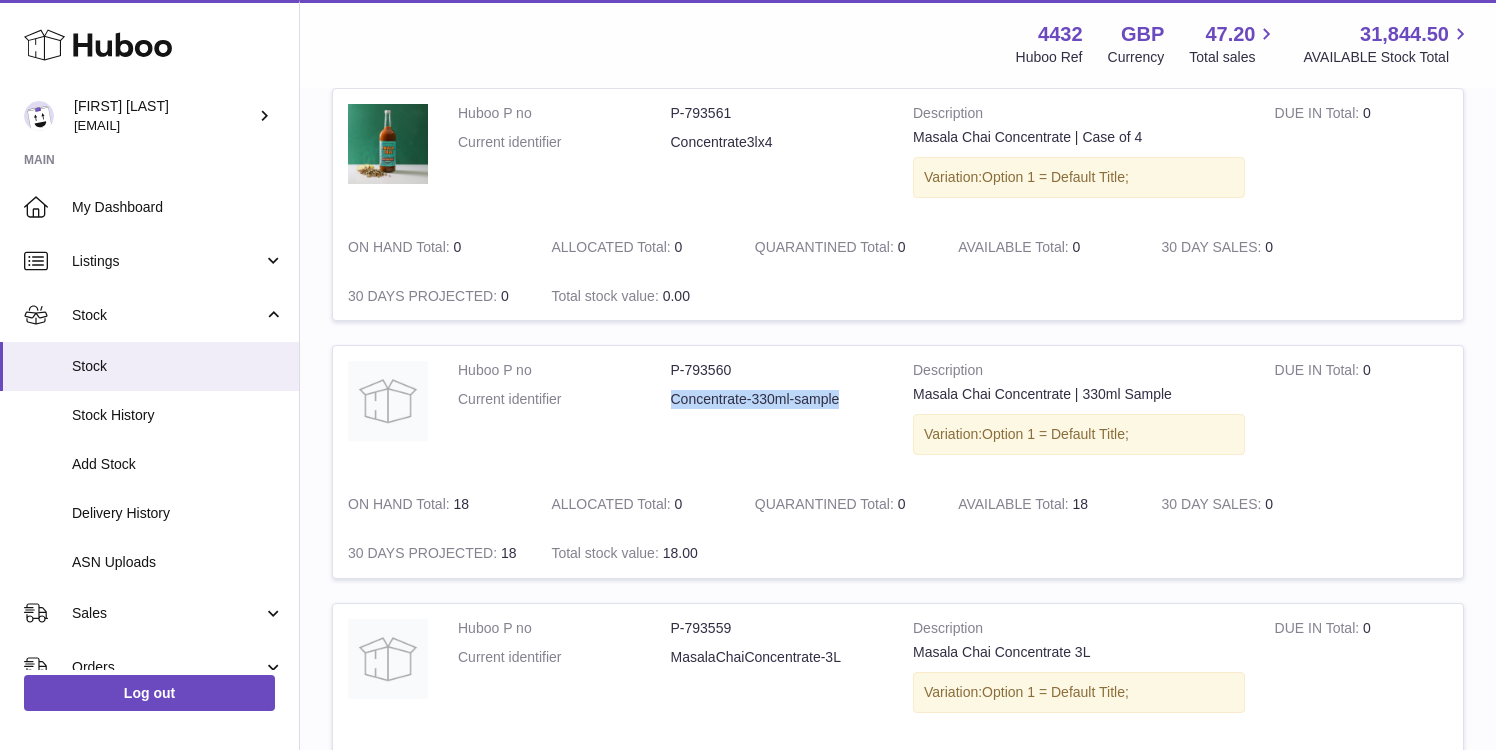 copy on "Concentrate-330ml-sample" 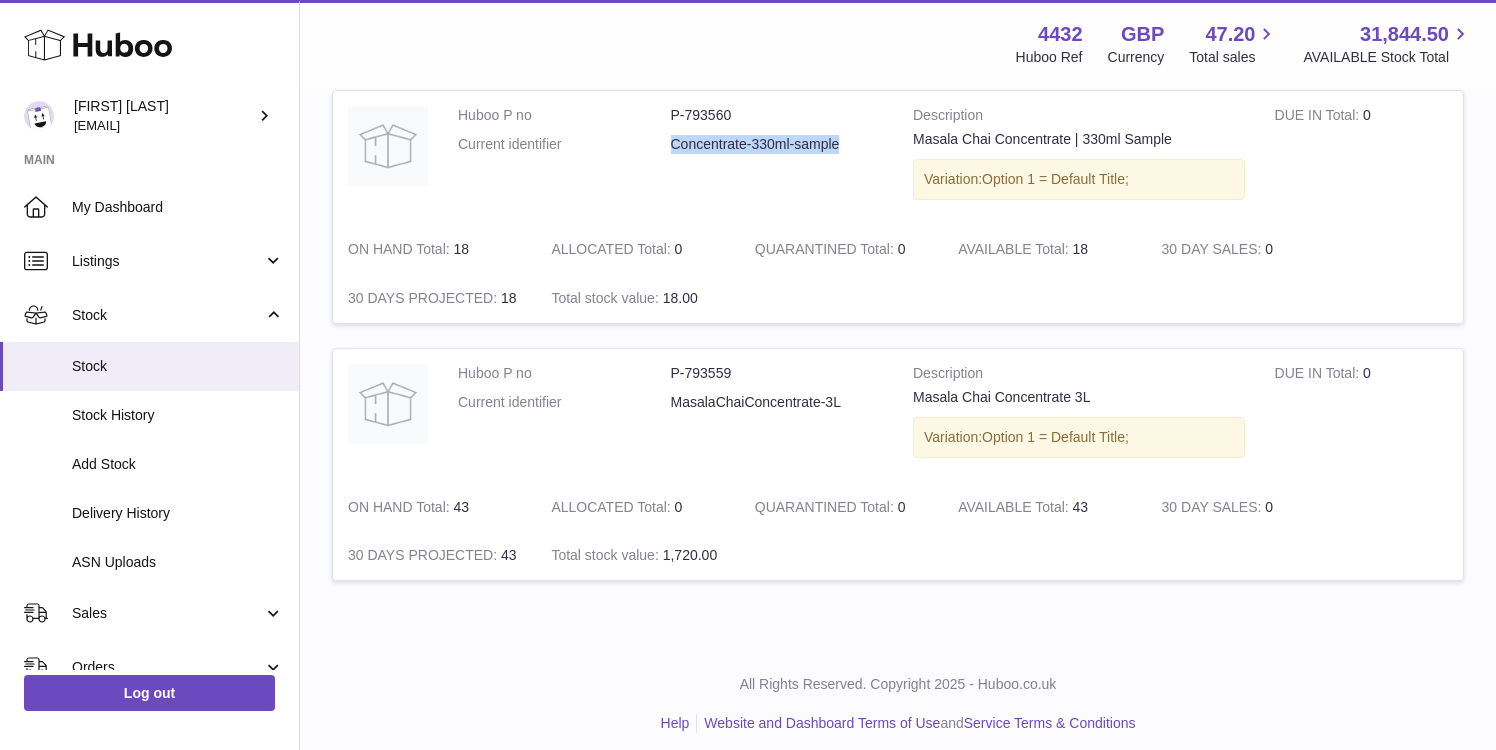 scroll, scrollTop: 539, scrollLeft: 0, axis: vertical 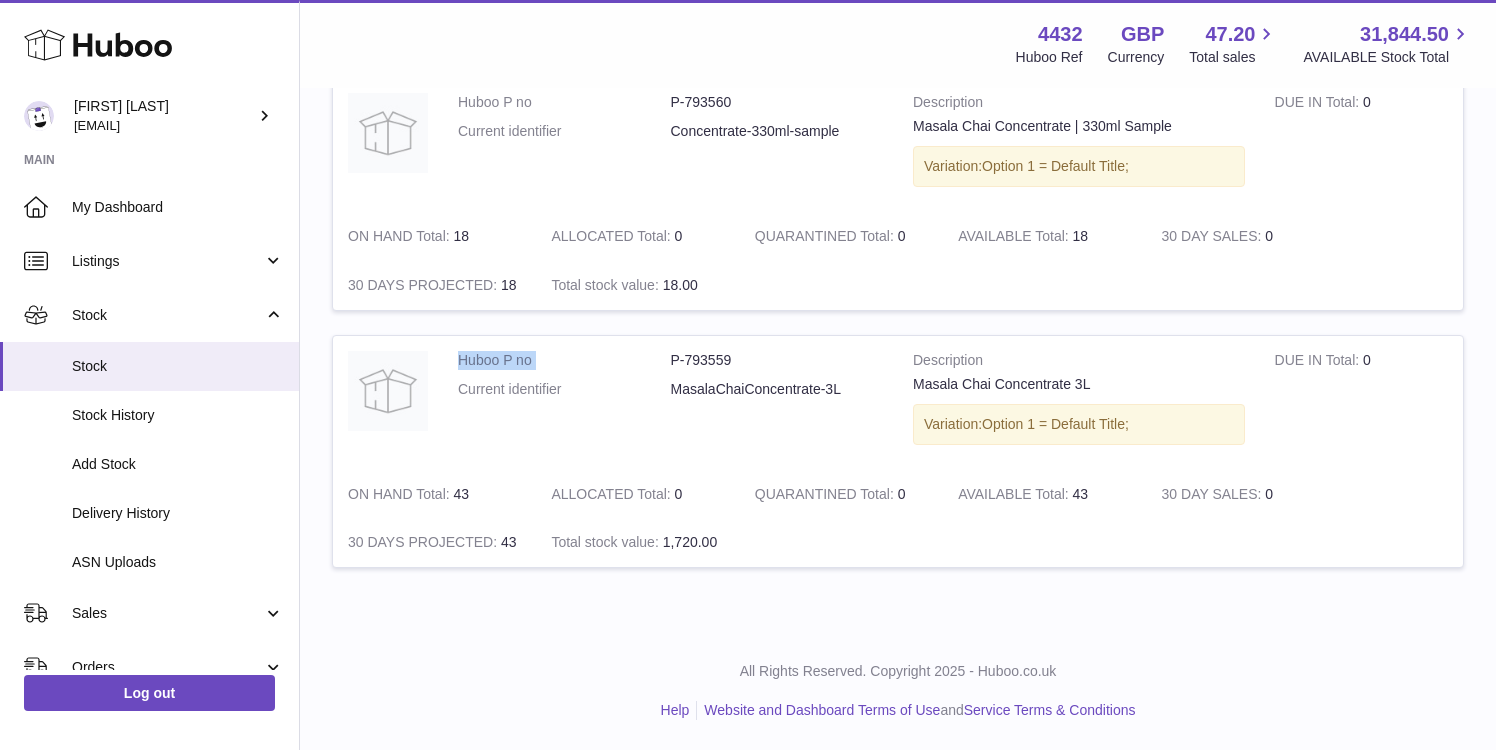 drag, startPoint x: 758, startPoint y: 347, endPoint x: 654, endPoint y: 347, distance: 104 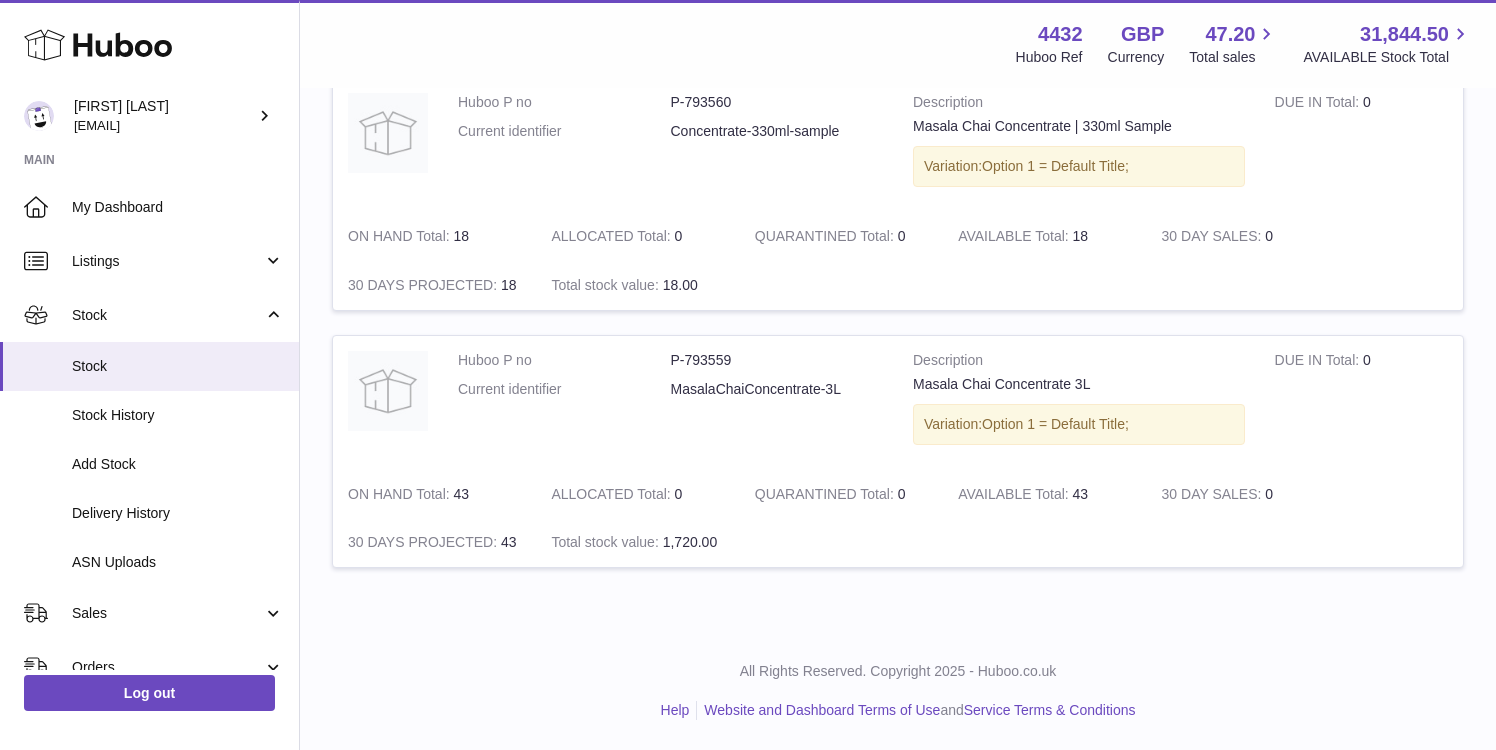 click on "P-793559" at bounding box center (777, 360) 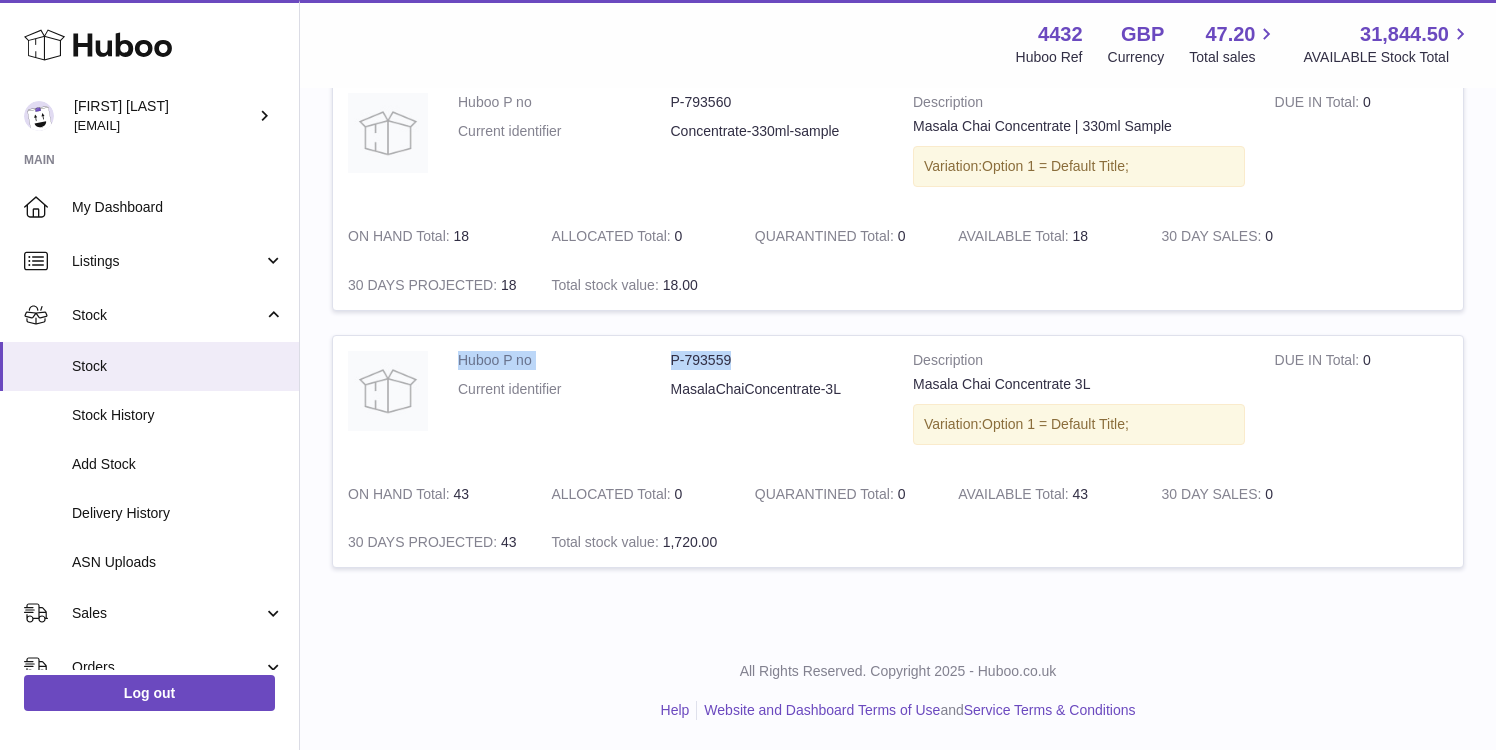 copy on "Huboo P no   P-793559" 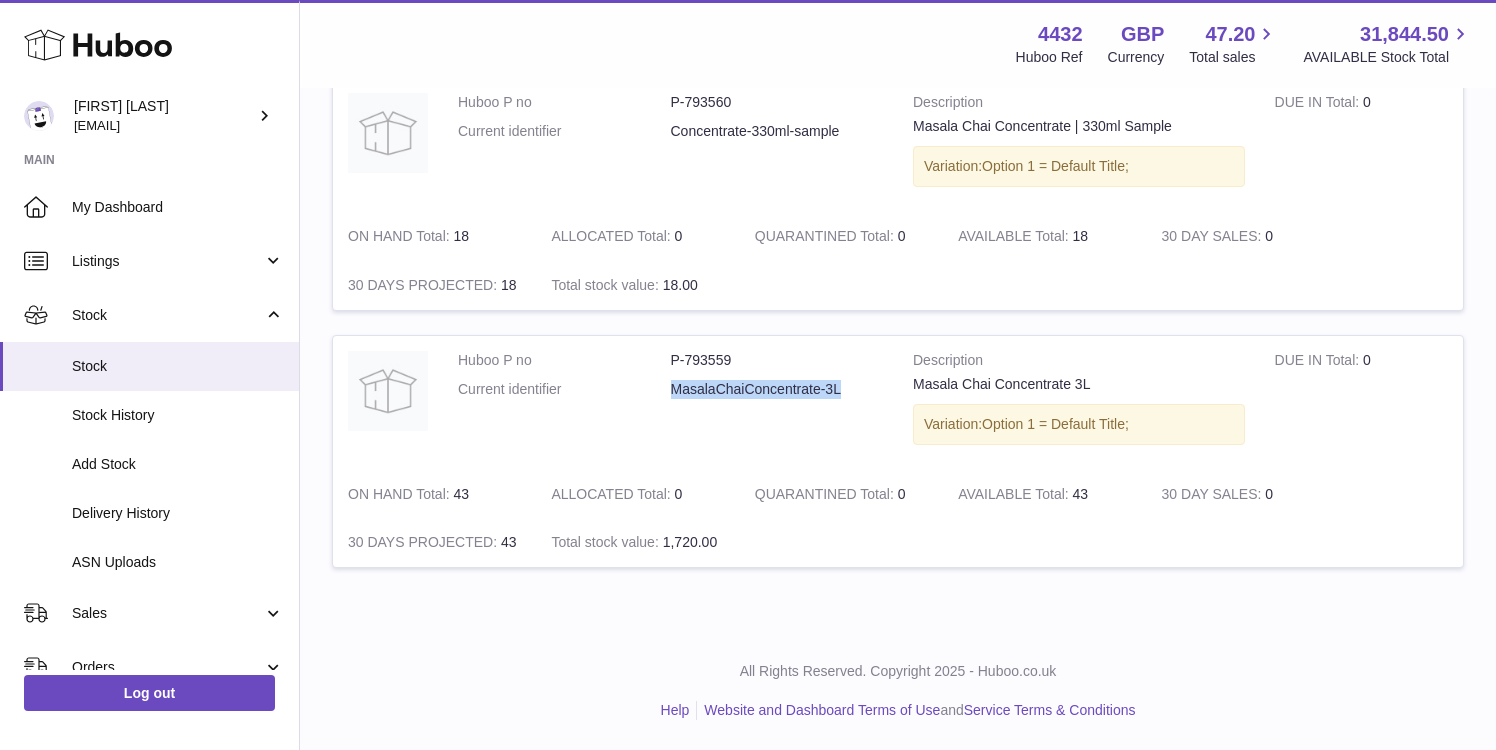 drag, startPoint x: 869, startPoint y: 388, endPoint x: 663, endPoint y: 385, distance: 206.02185 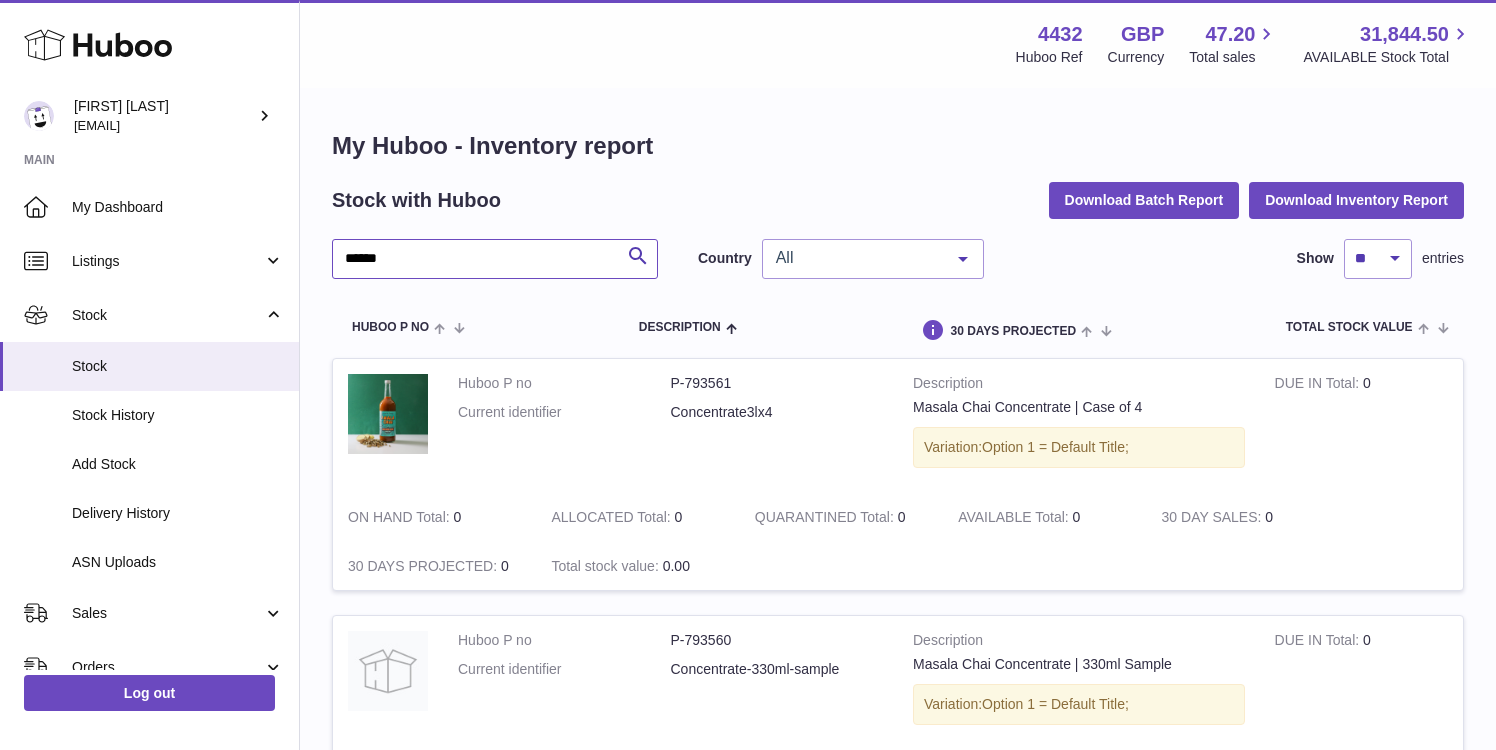 click on "******" at bounding box center [495, 259] 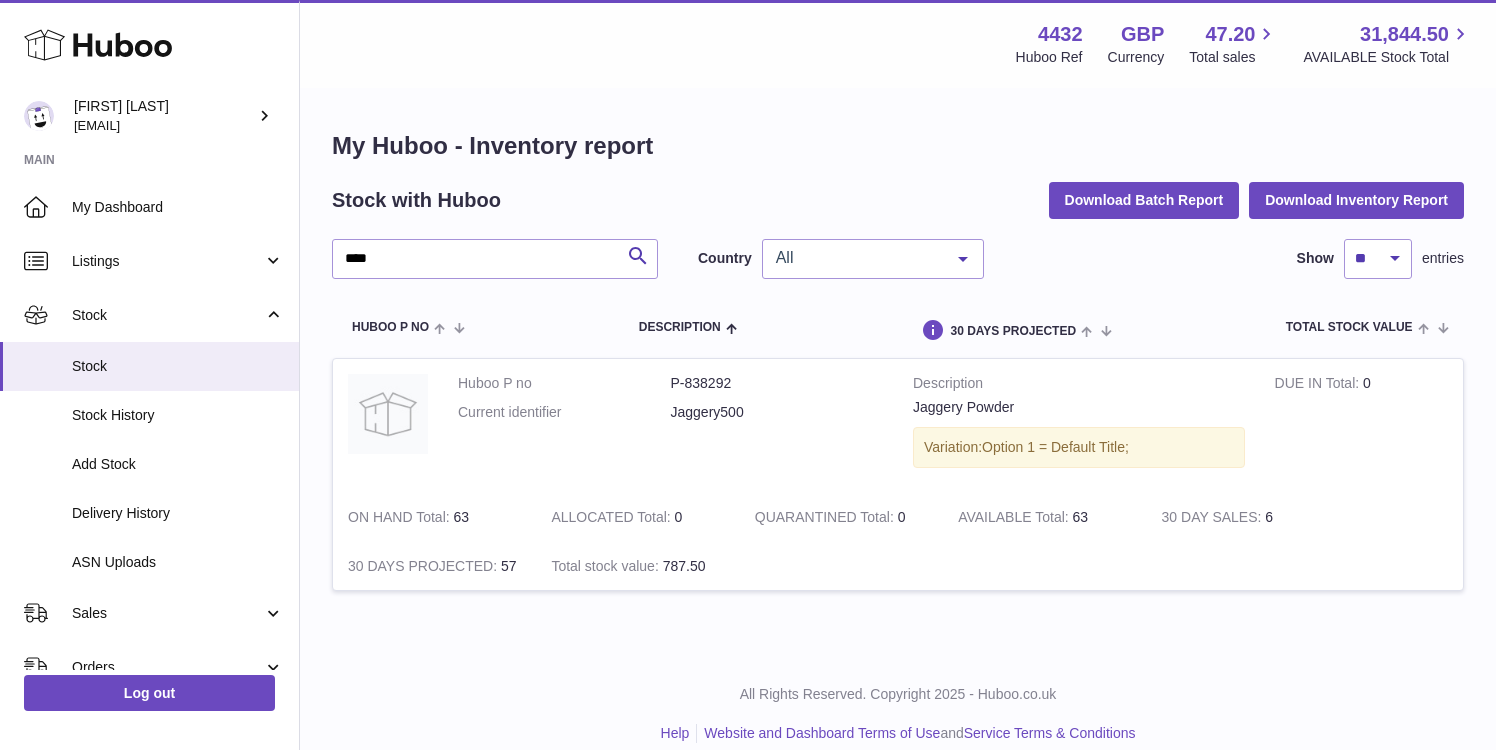 click on "ON HAND Total
63" at bounding box center (434, 517) 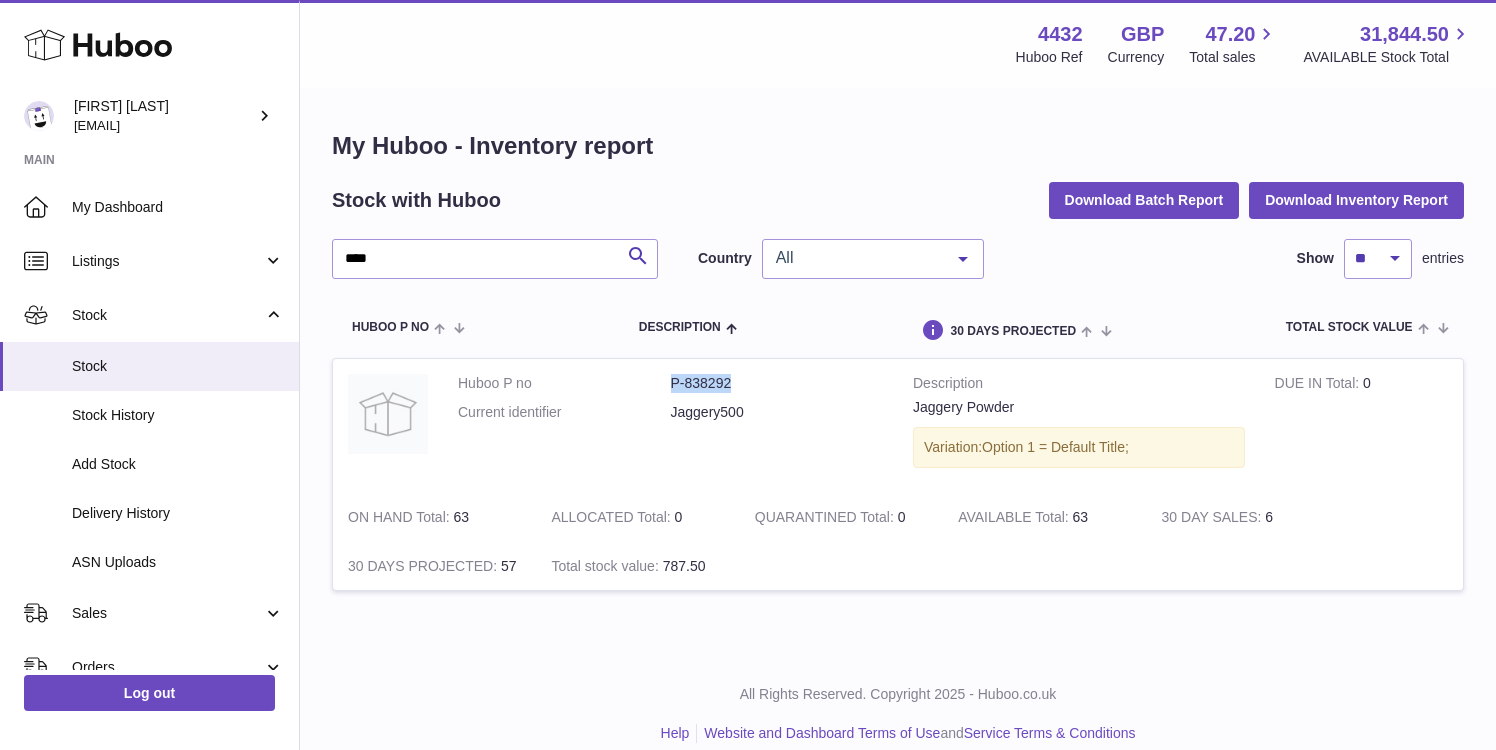 drag, startPoint x: 751, startPoint y: 387, endPoint x: 670, endPoint y: 380, distance: 81.3019 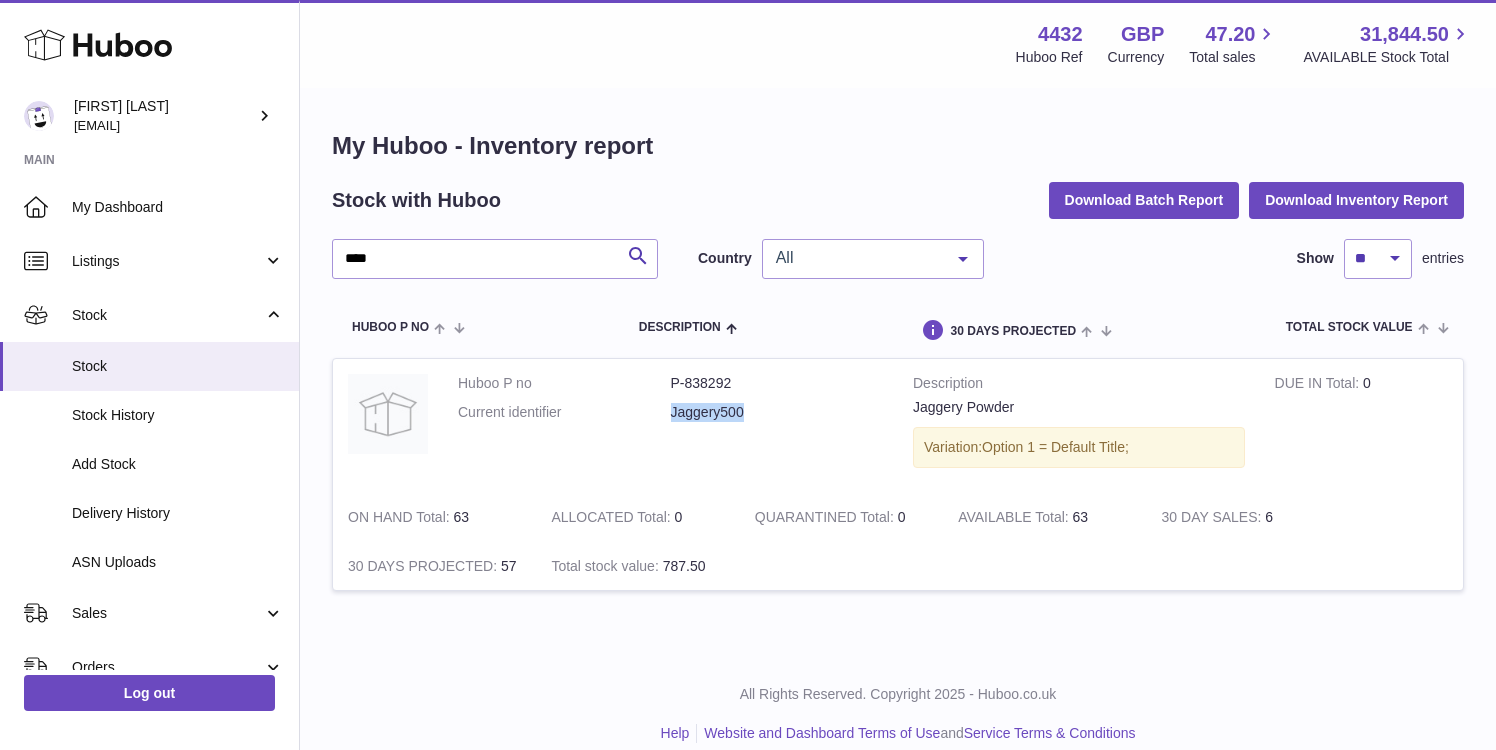 copy on "Jaggery500" 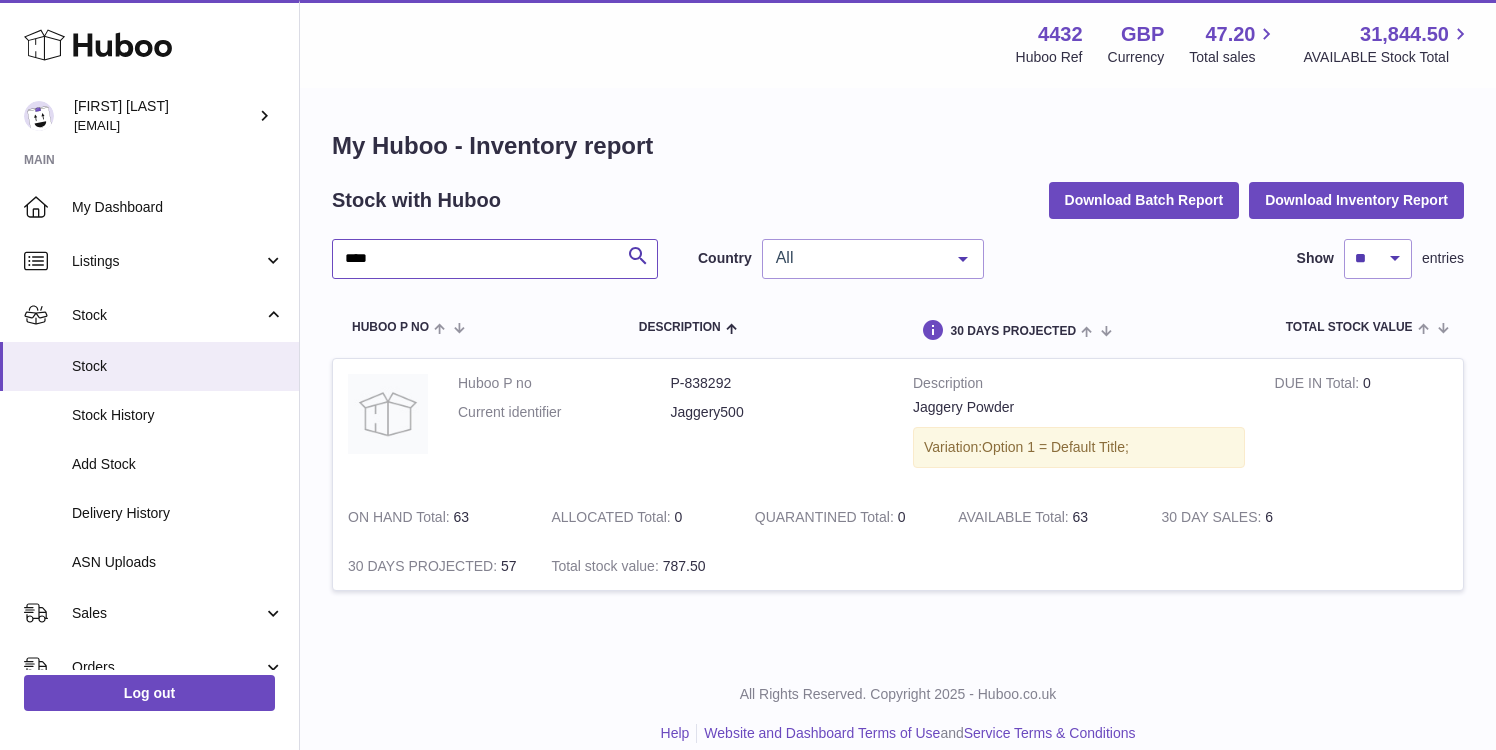 click on "****" at bounding box center (495, 259) 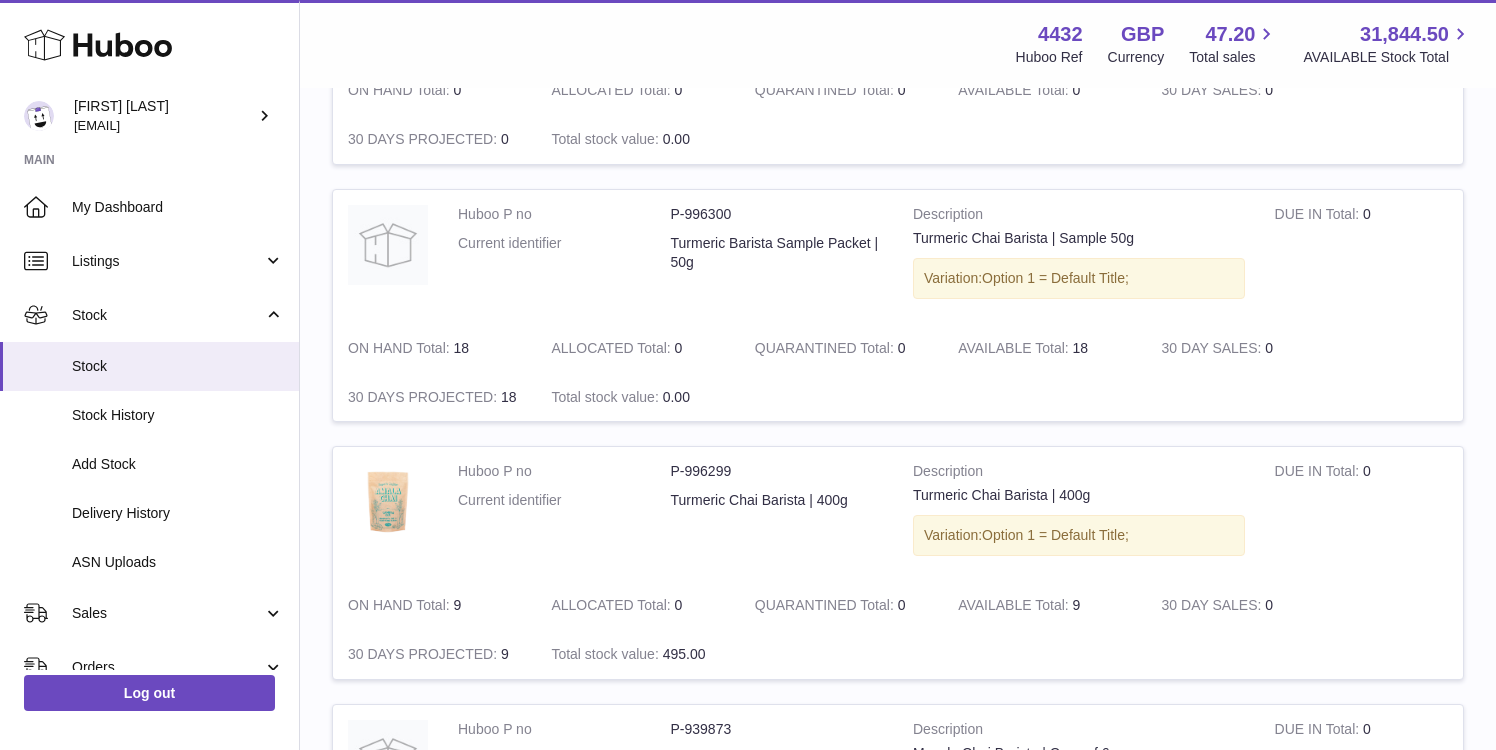 scroll, scrollTop: 2392, scrollLeft: 0, axis: vertical 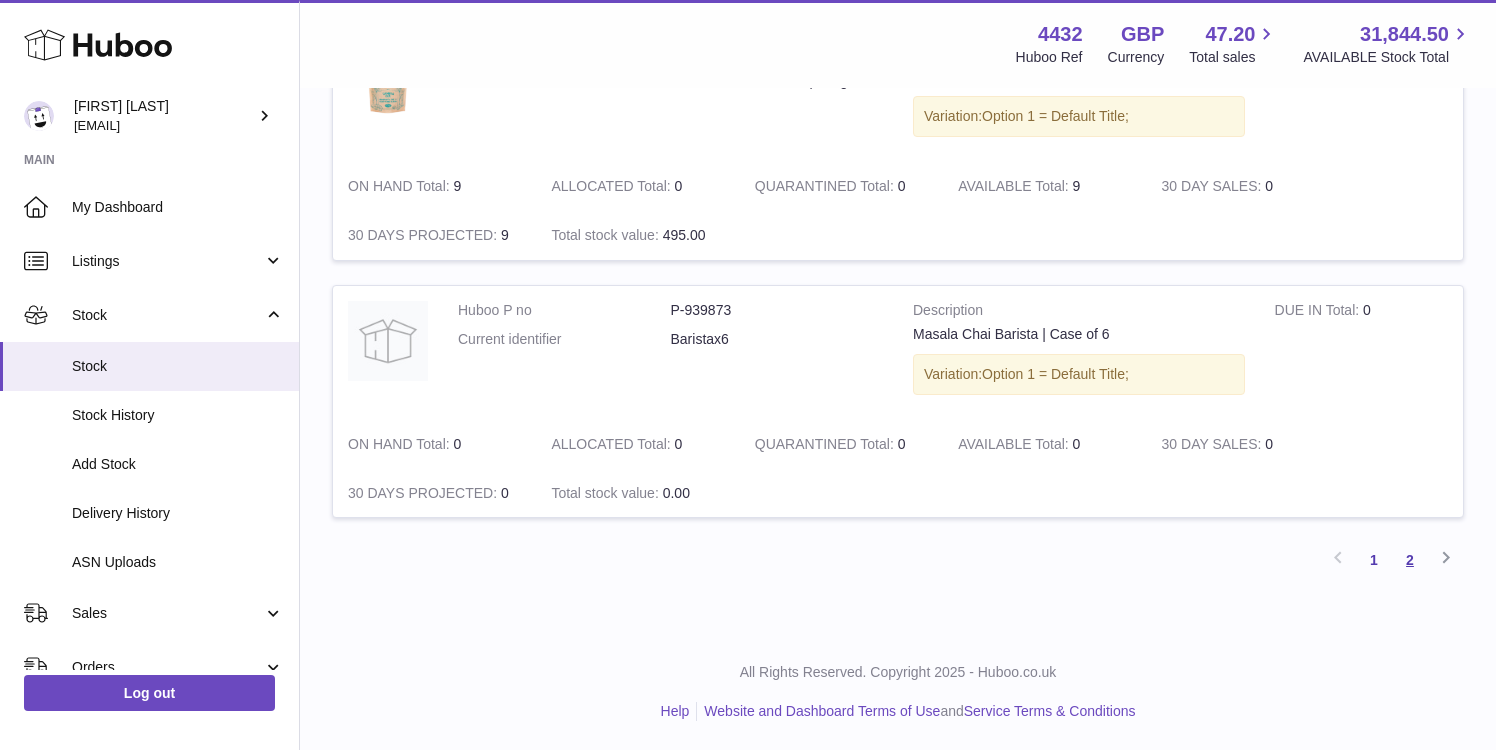 type on "*****" 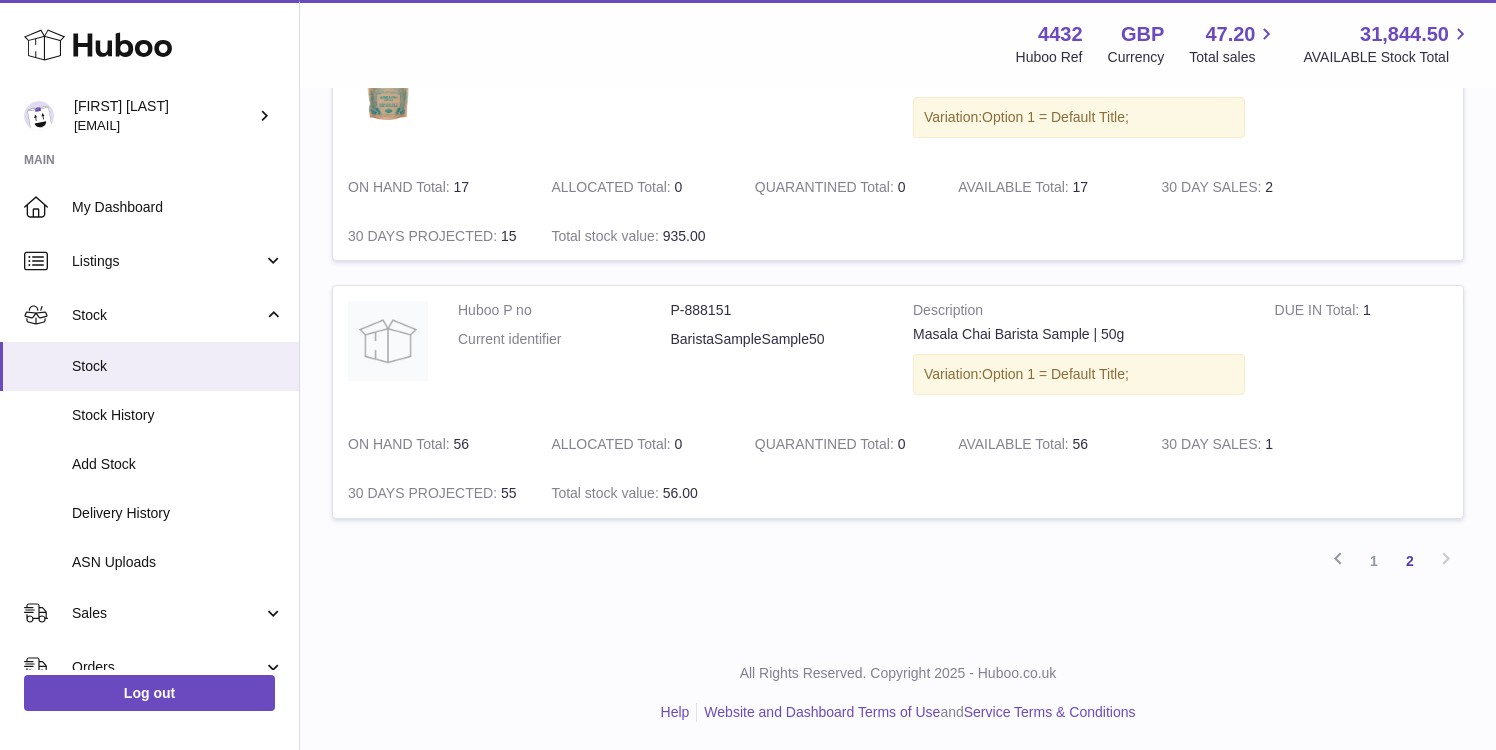 scroll, scrollTop: 332, scrollLeft: 0, axis: vertical 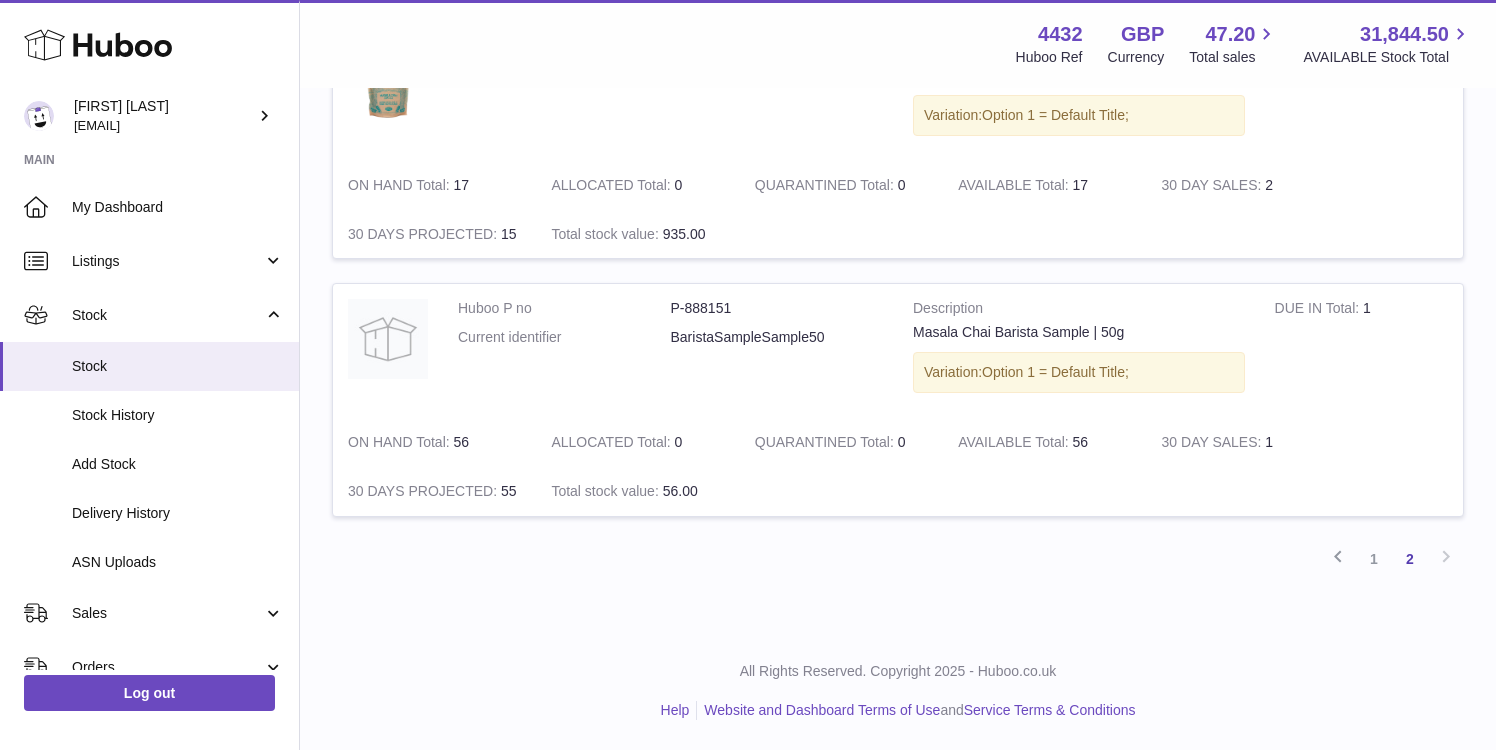 click on "ON HAND Total
56" at bounding box center (434, 442) 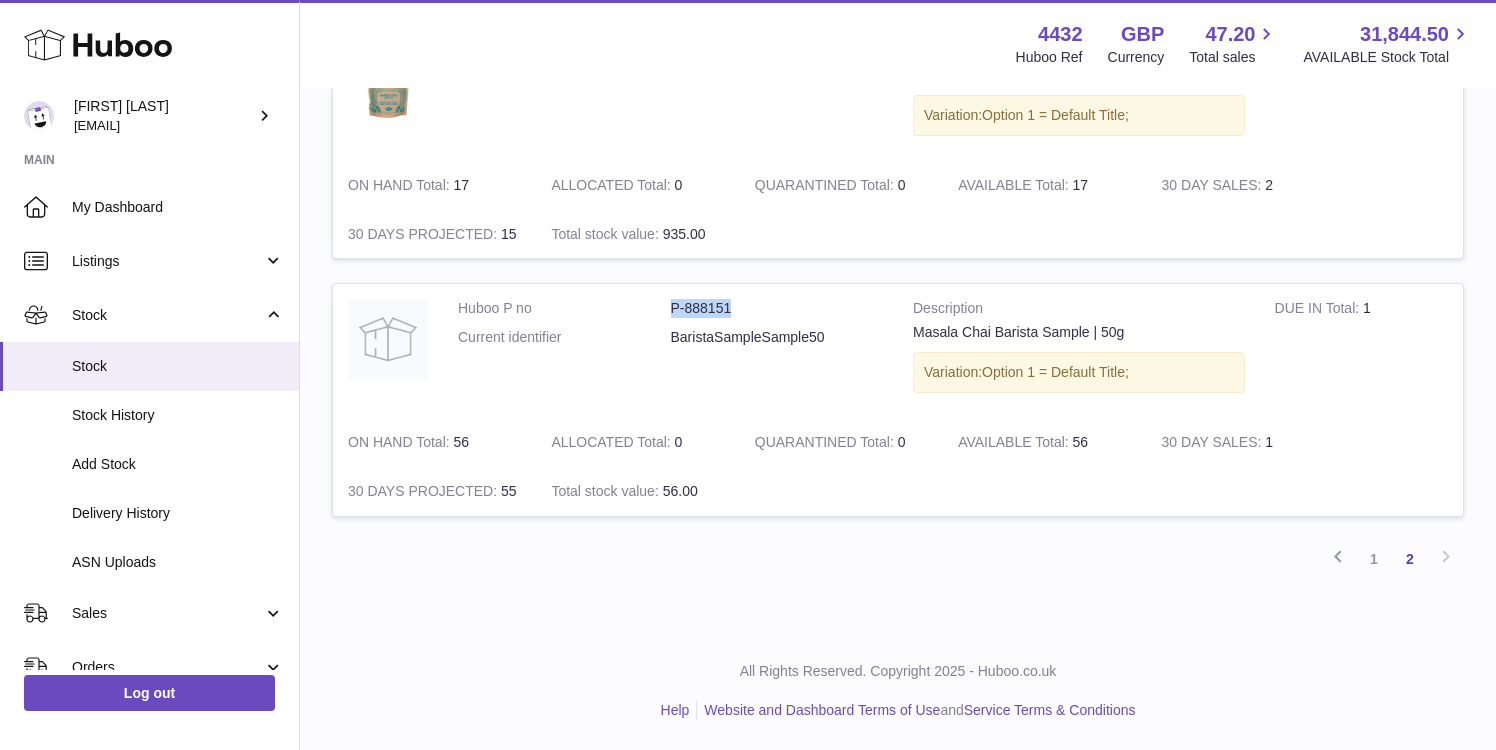 drag, startPoint x: 754, startPoint y: 299, endPoint x: 620, endPoint y: 299, distance: 134 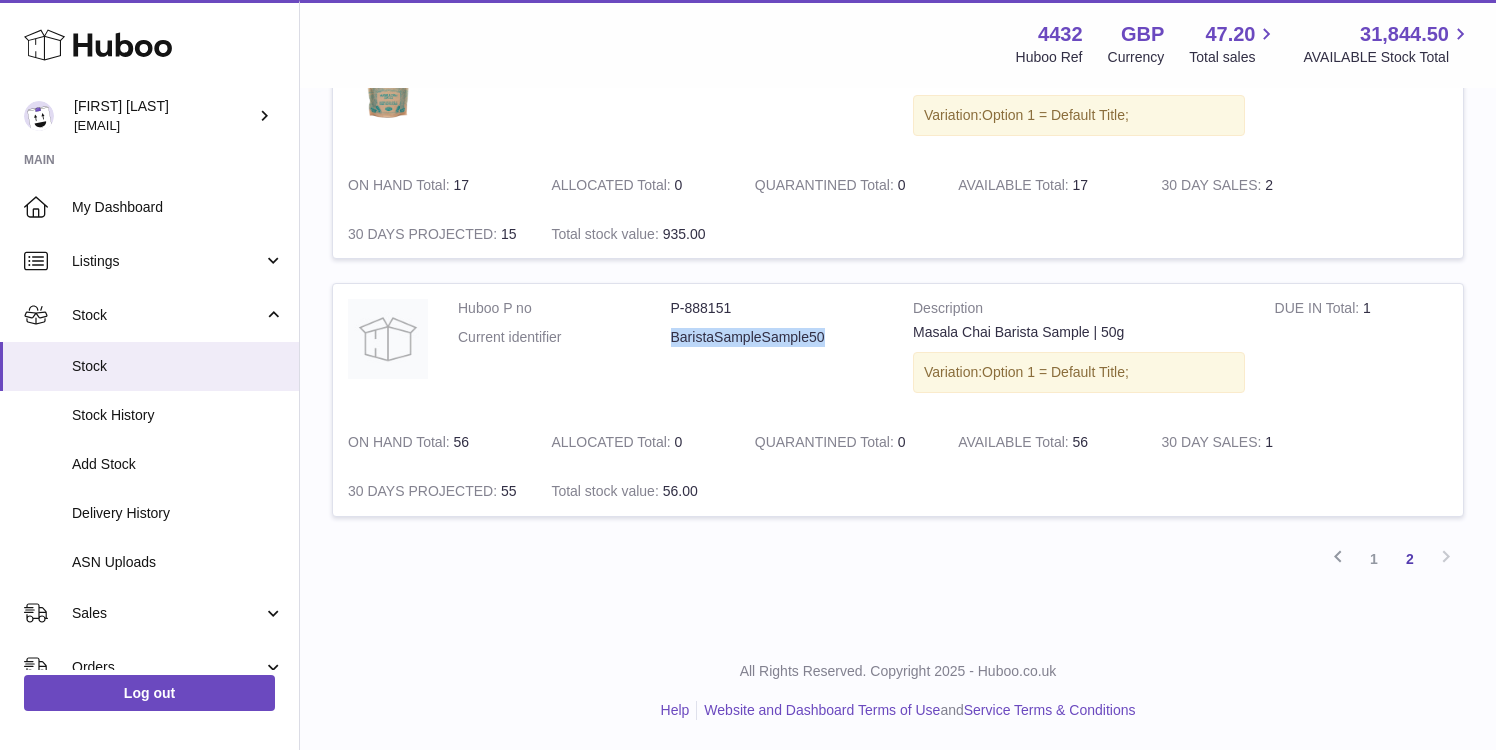 drag, startPoint x: 845, startPoint y: 338, endPoint x: 654, endPoint y: 337, distance: 191.00262 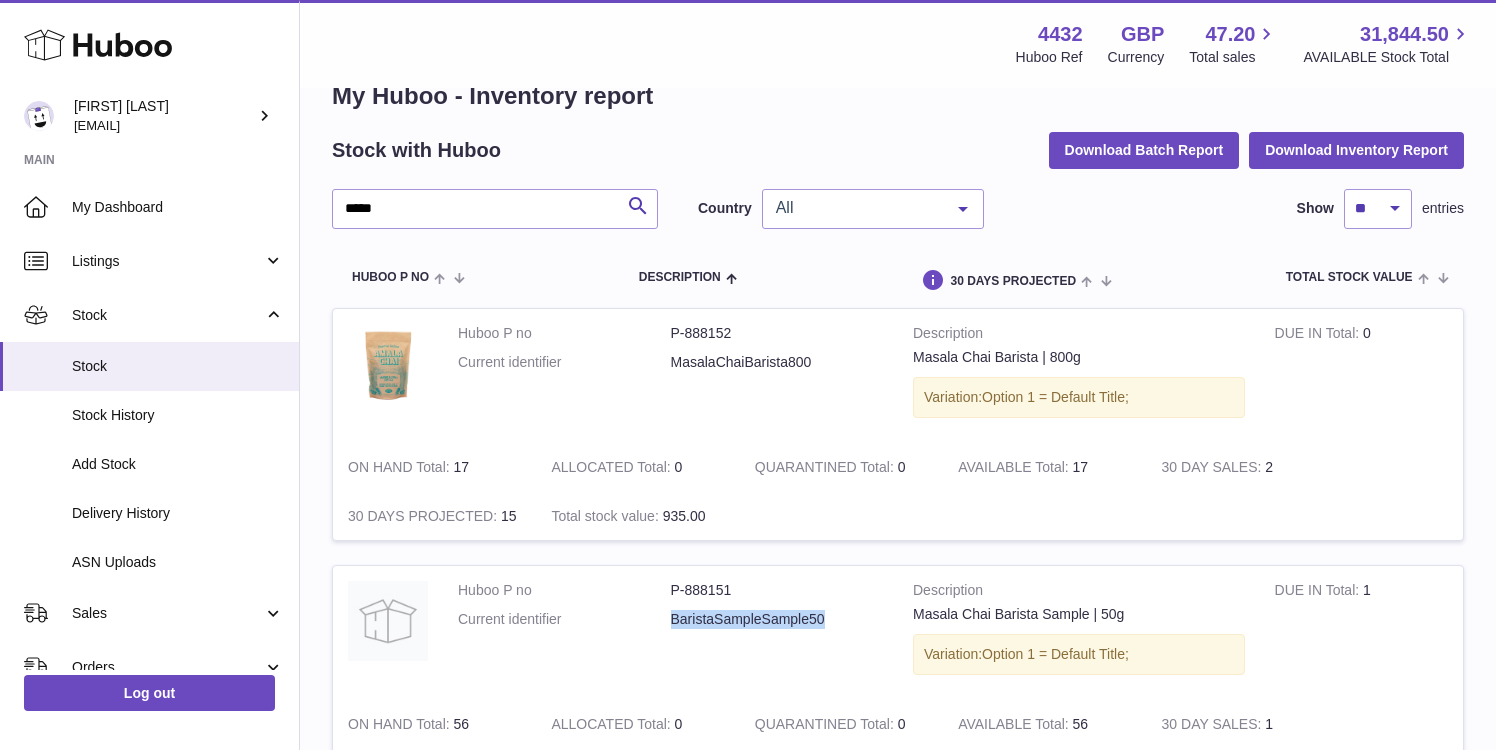 scroll, scrollTop: 0, scrollLeft: 0, axis: both 